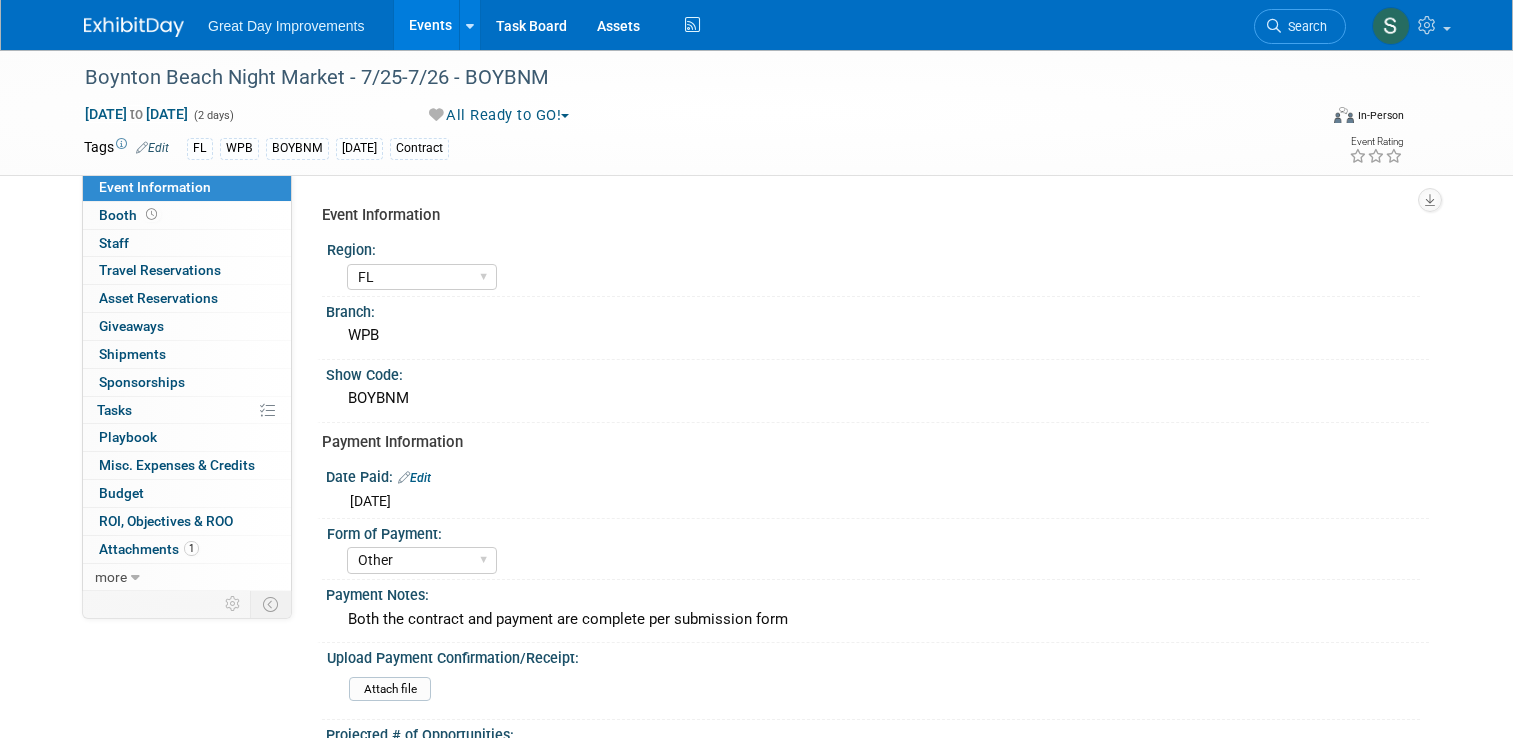 select on "FL" 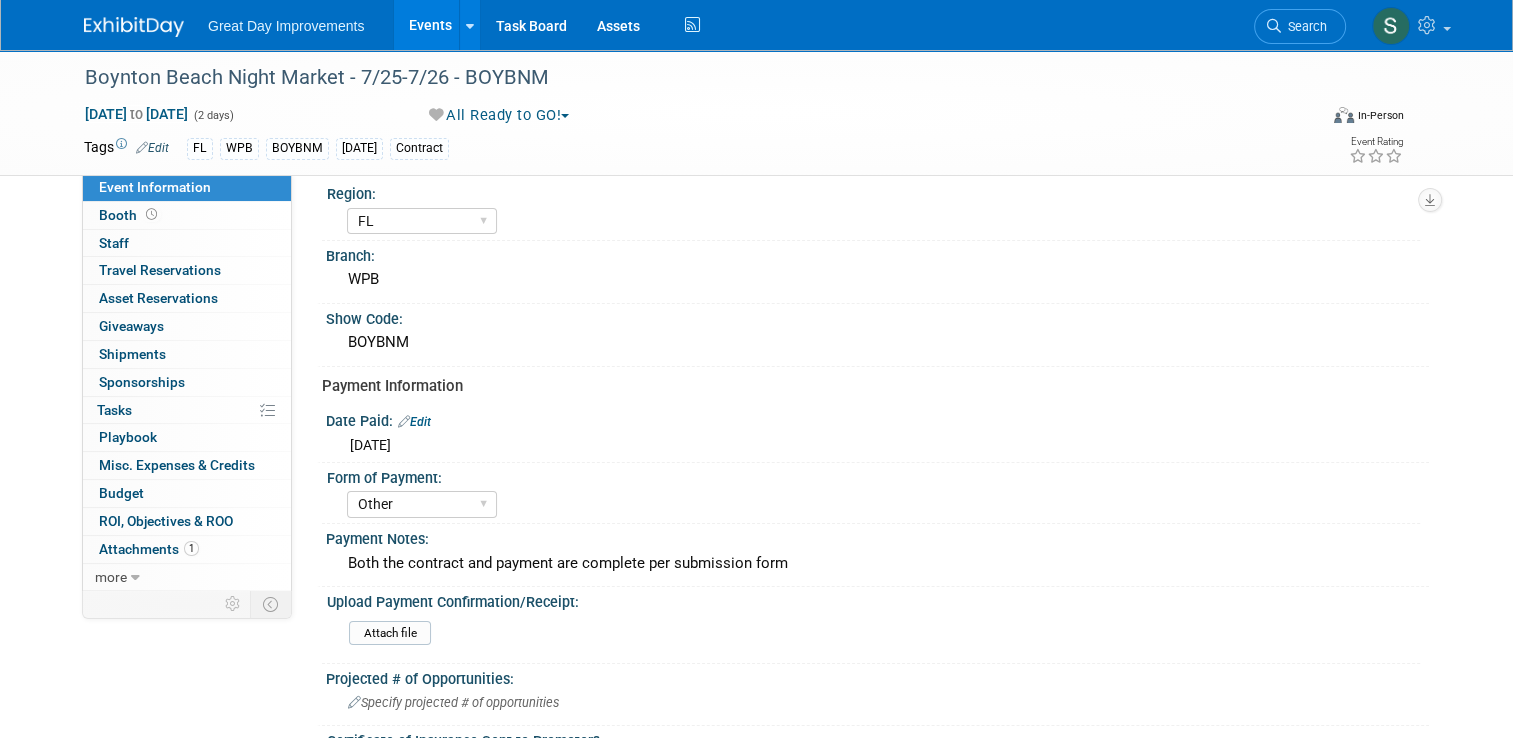 scroll, scrollTop: 0, scrollLeft: 0, axis: both 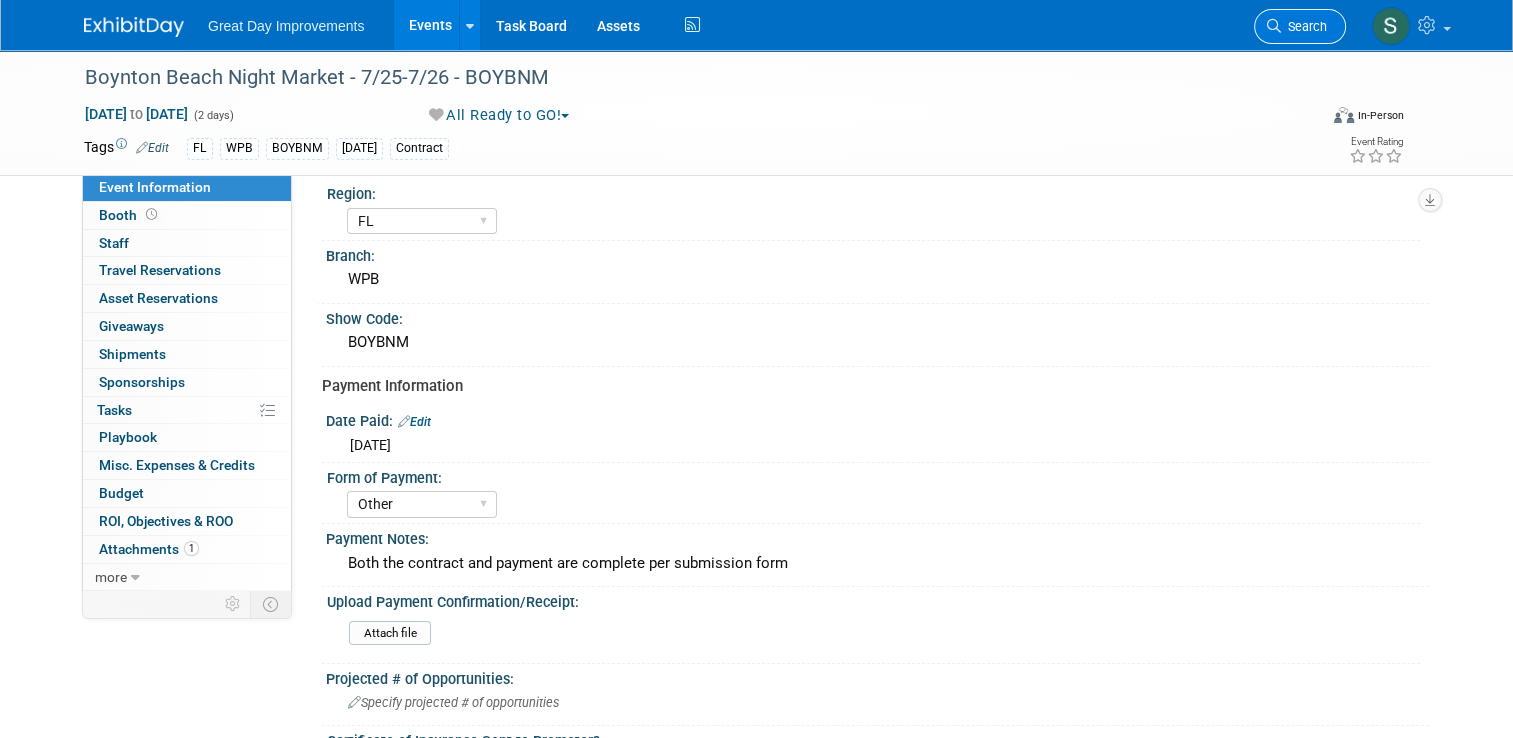 click on "Search" at bounding box center [1304, 26] 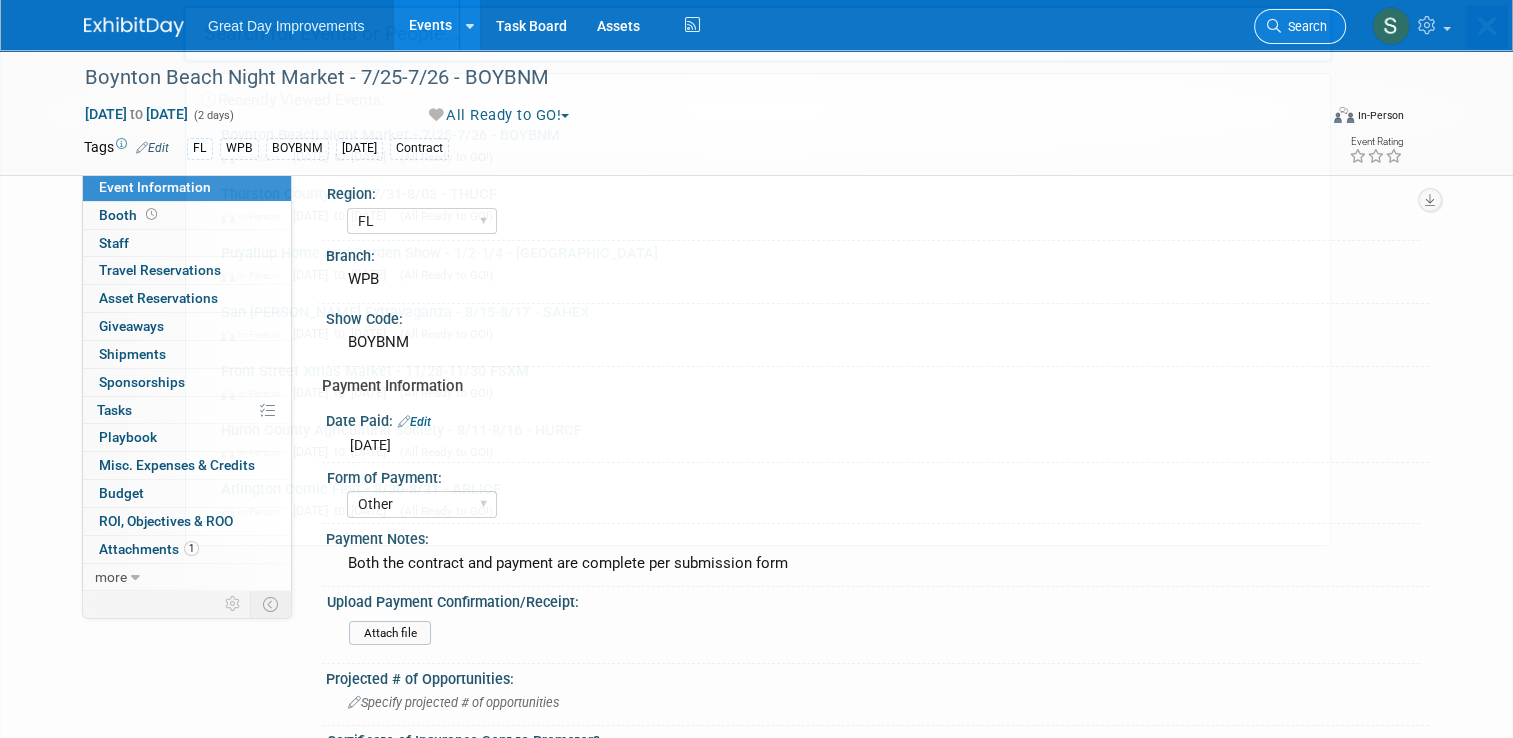 scroll, scrollTop: 0, scrollLeft: 0, axis: both 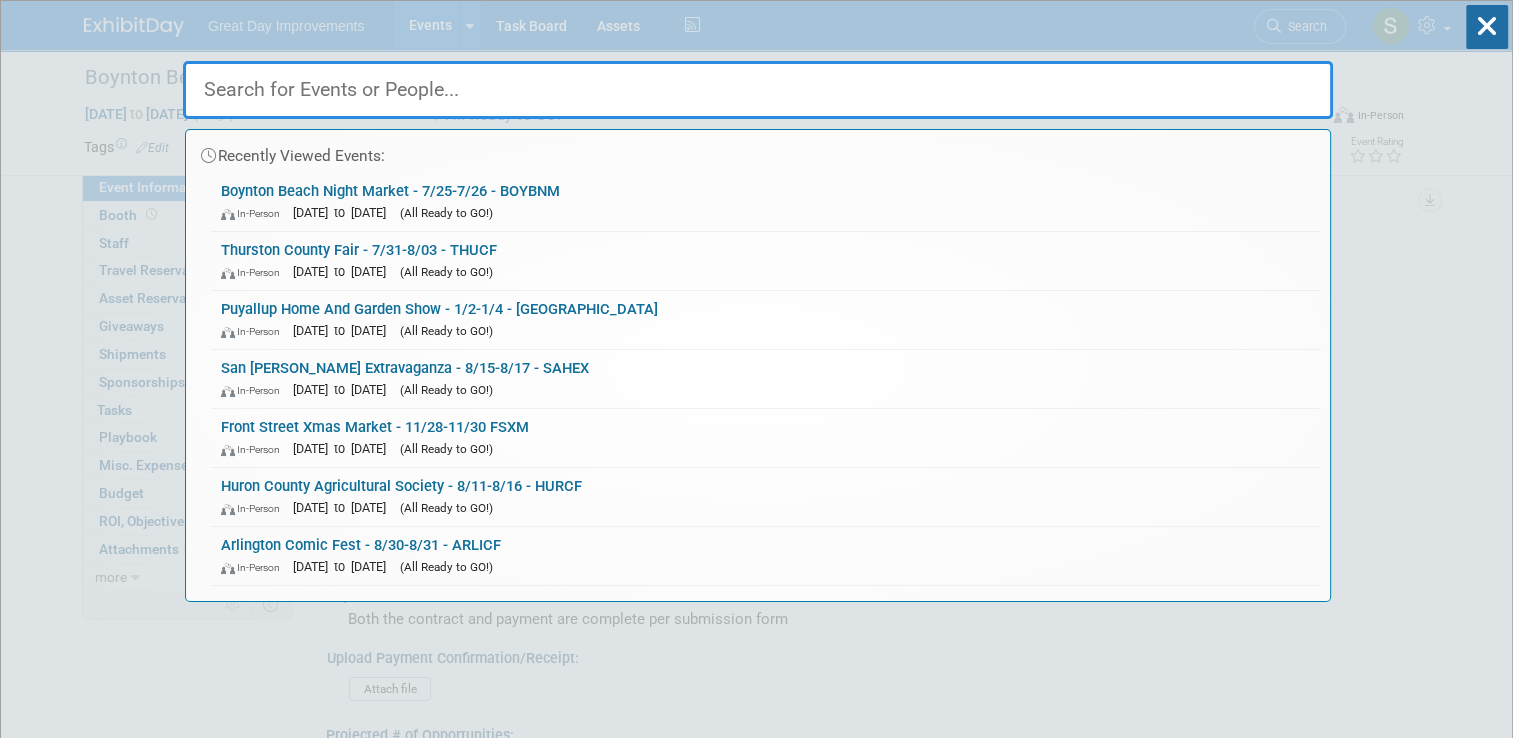 click at bounding box center (758, 90) 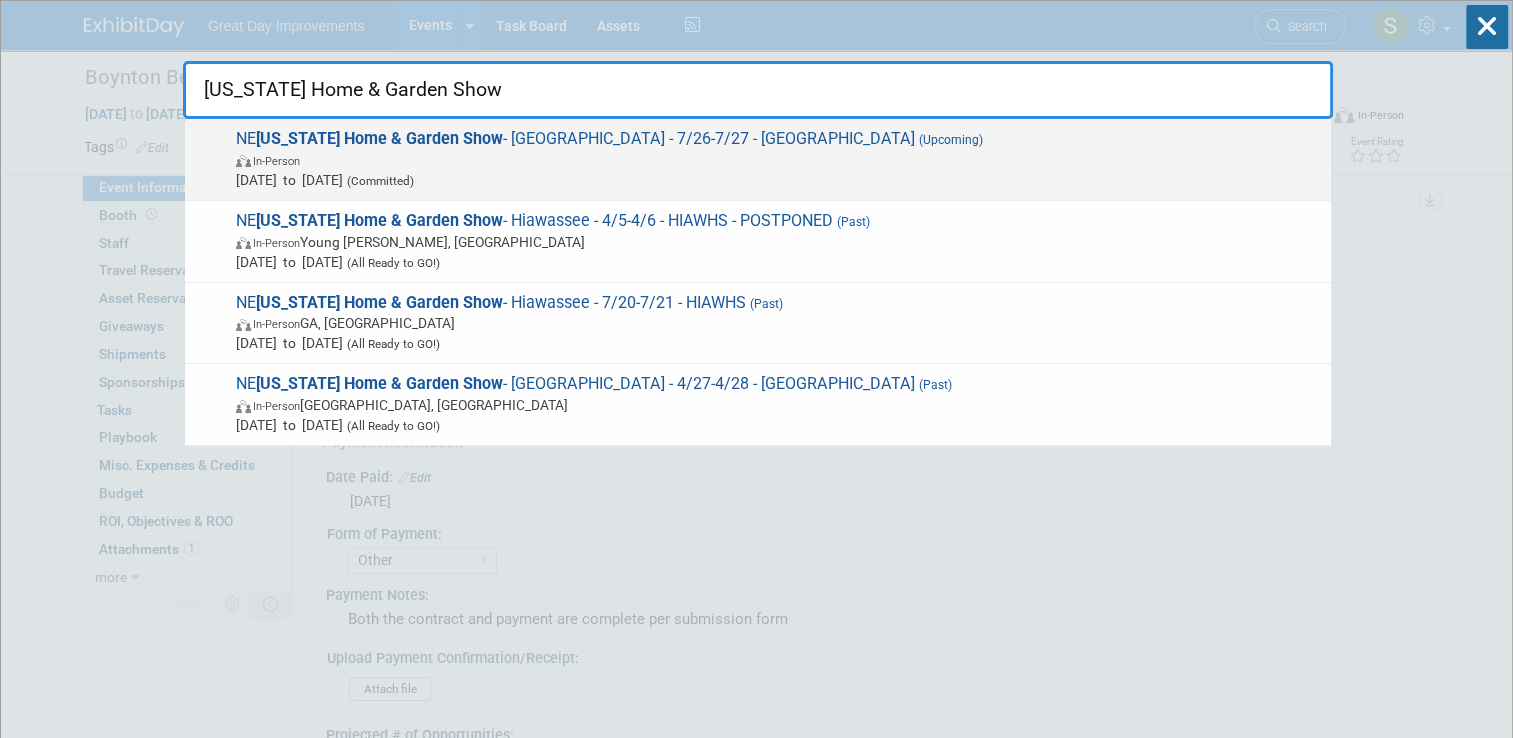 type on "Georgia Home & Garden Show" 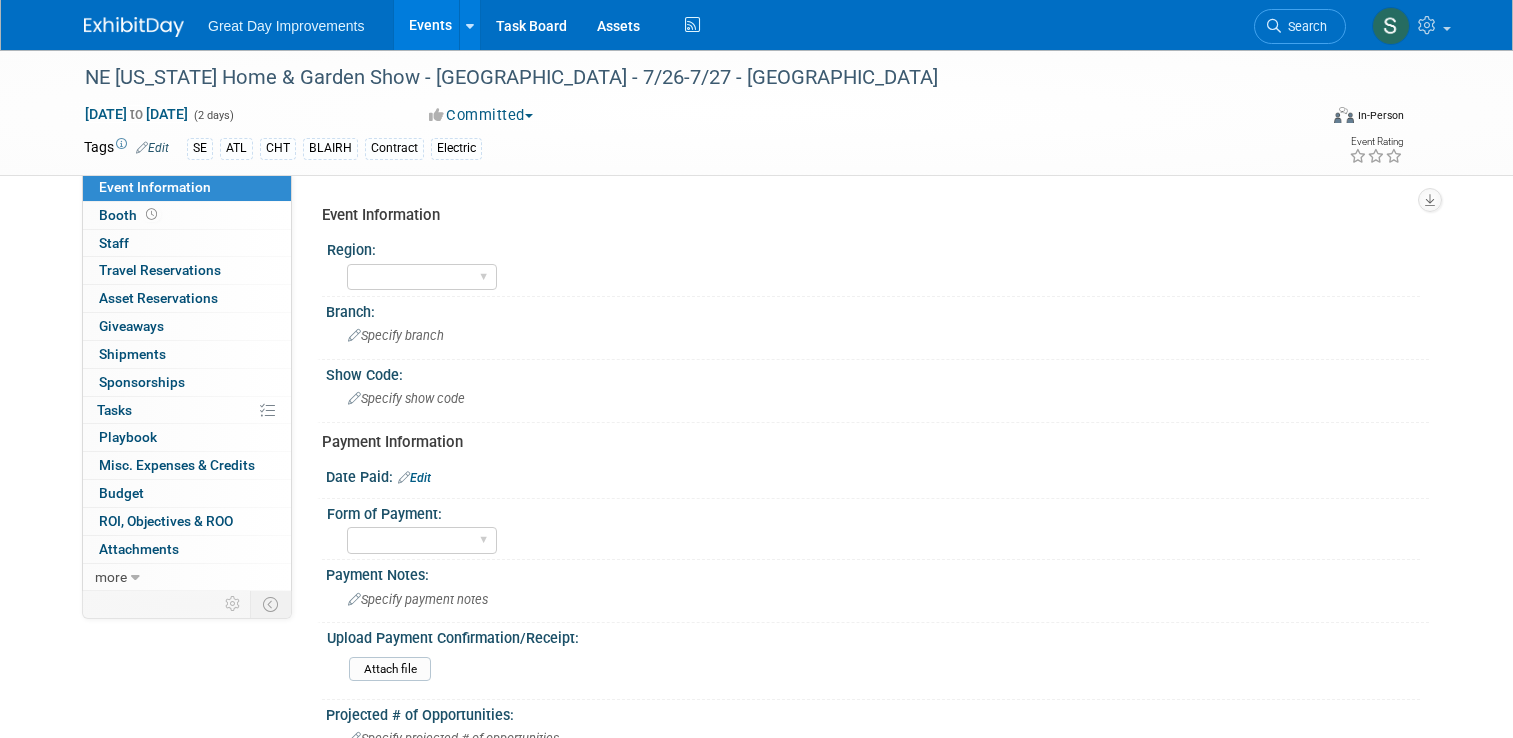 scroll, scrollTop: 0, scrollLeft: 0, axis: both 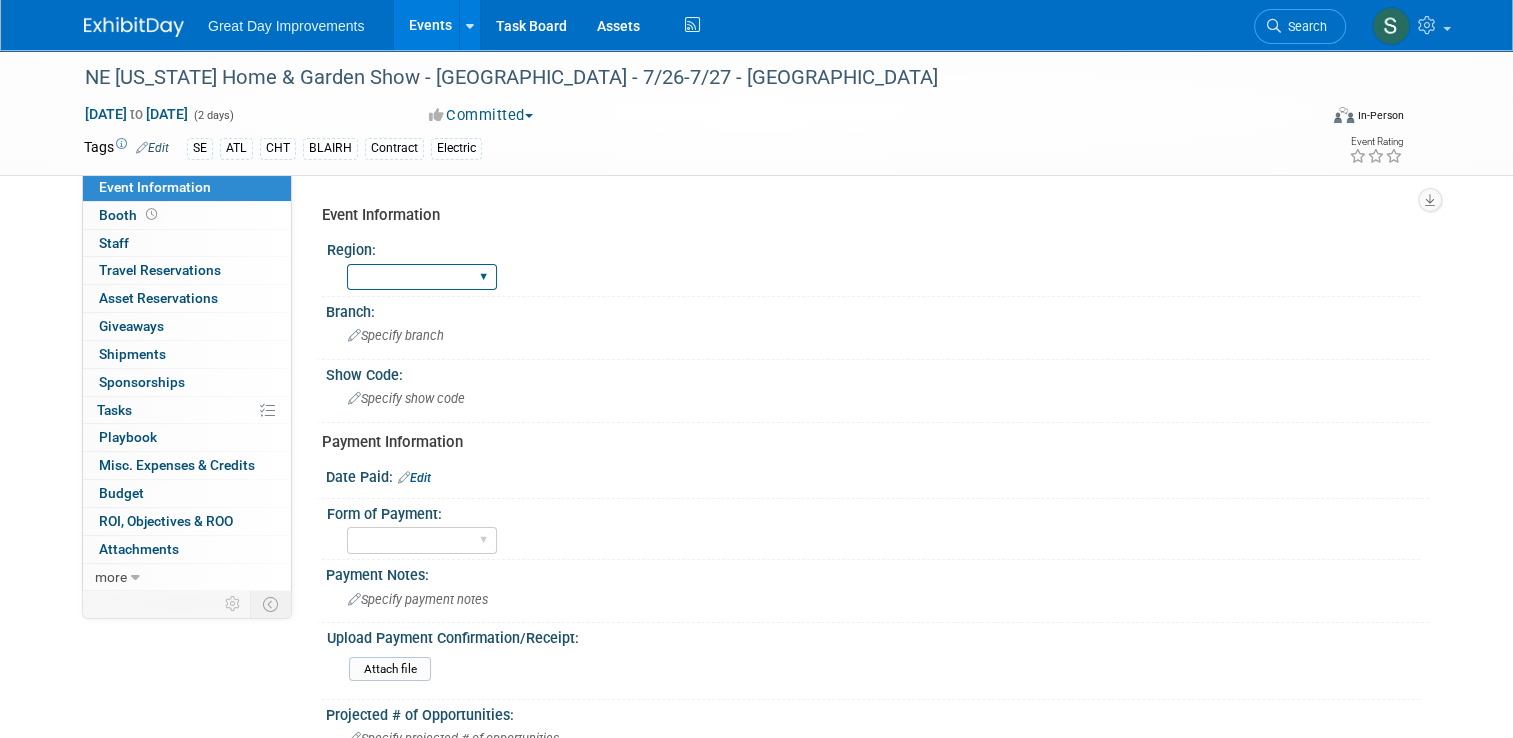 click on "GC
MA
MW
MTW
NE
NEW
OV
PL
PNW
SA
SE
SC
UMW
FL" at bounding box center [422, 277] 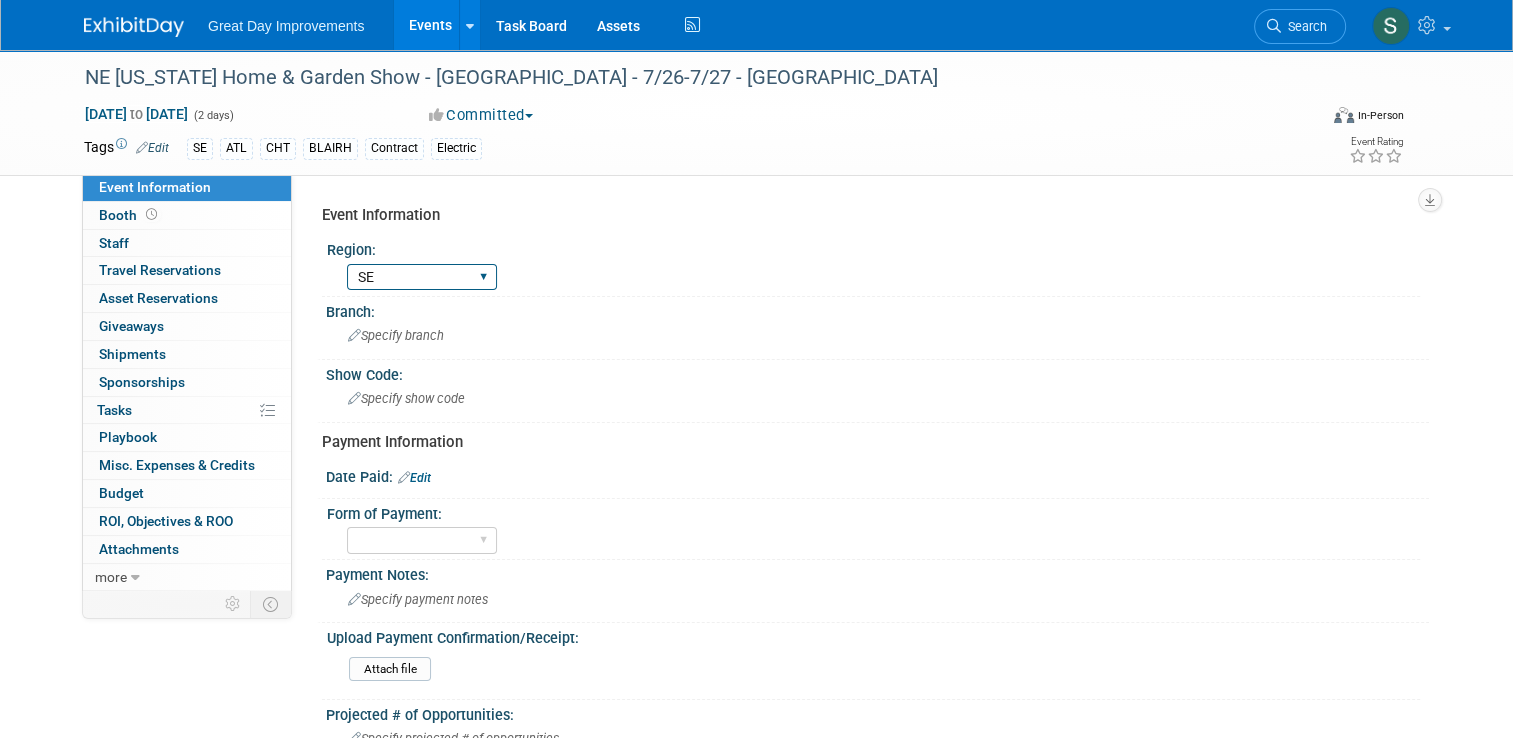 click on "GC
MA
MW
MTW
NE
NEW
OV
PL
PNW
SA
SE
SC
UMW
FL" at bounding box center [422, 277] 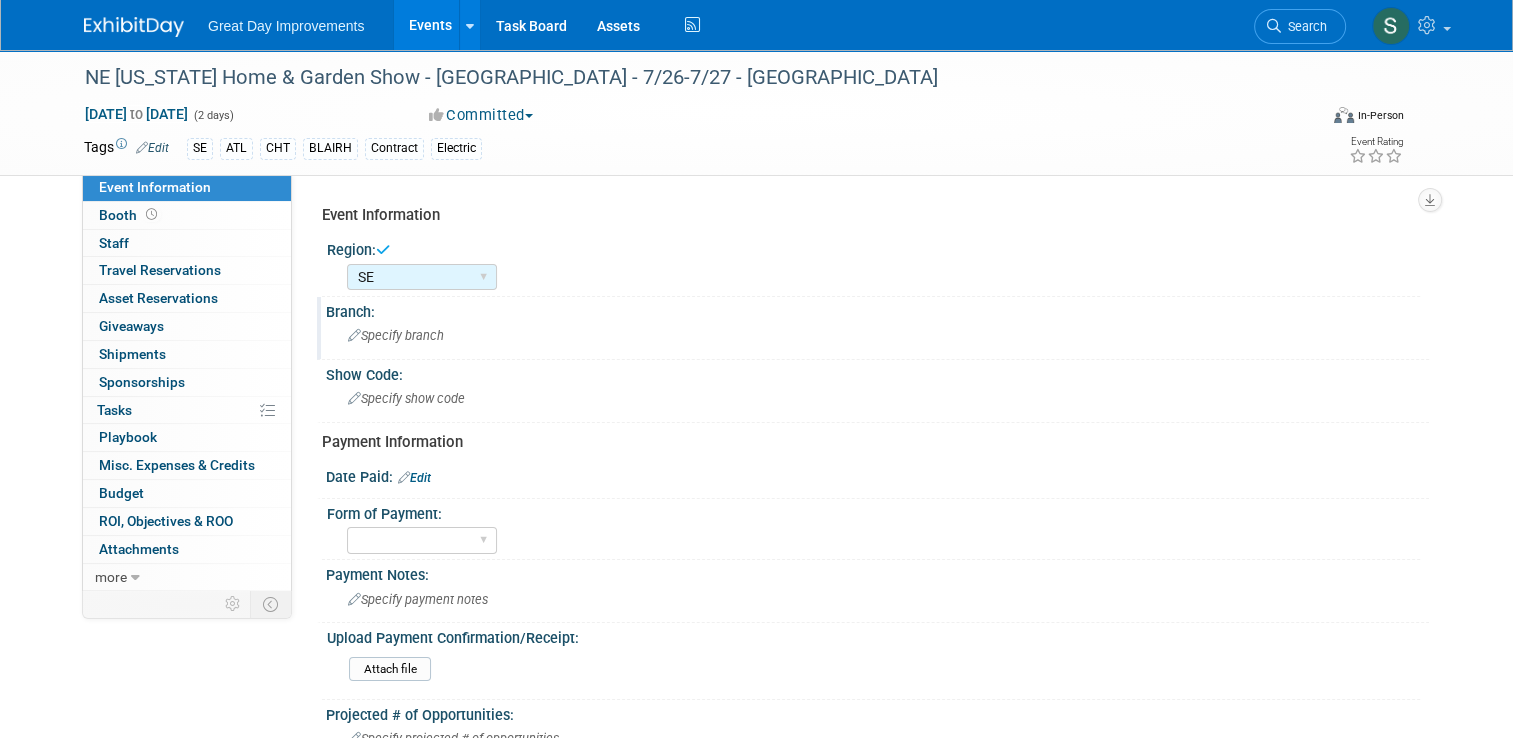 click on "Specify branch" at bounding box center [396, 335] 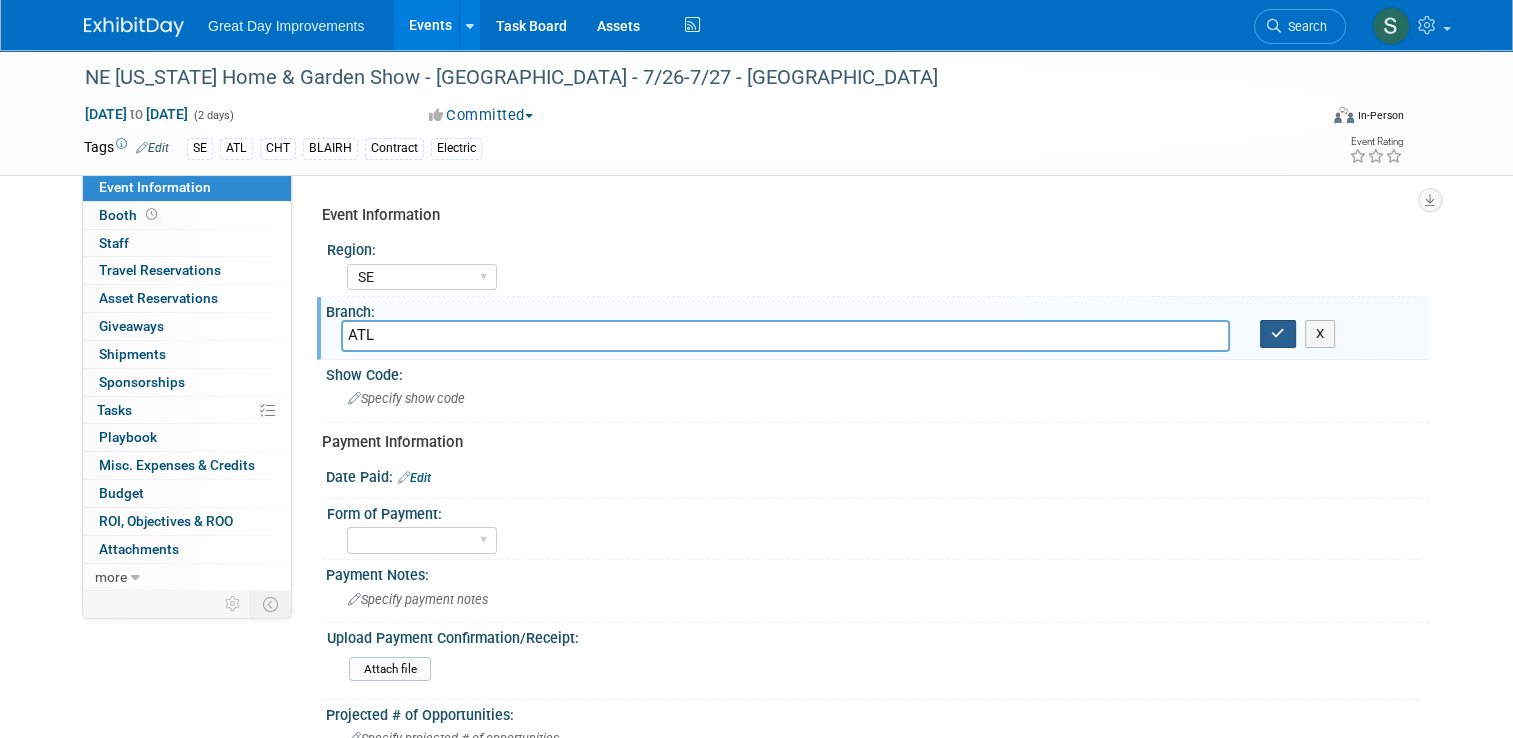 type on "ATL" 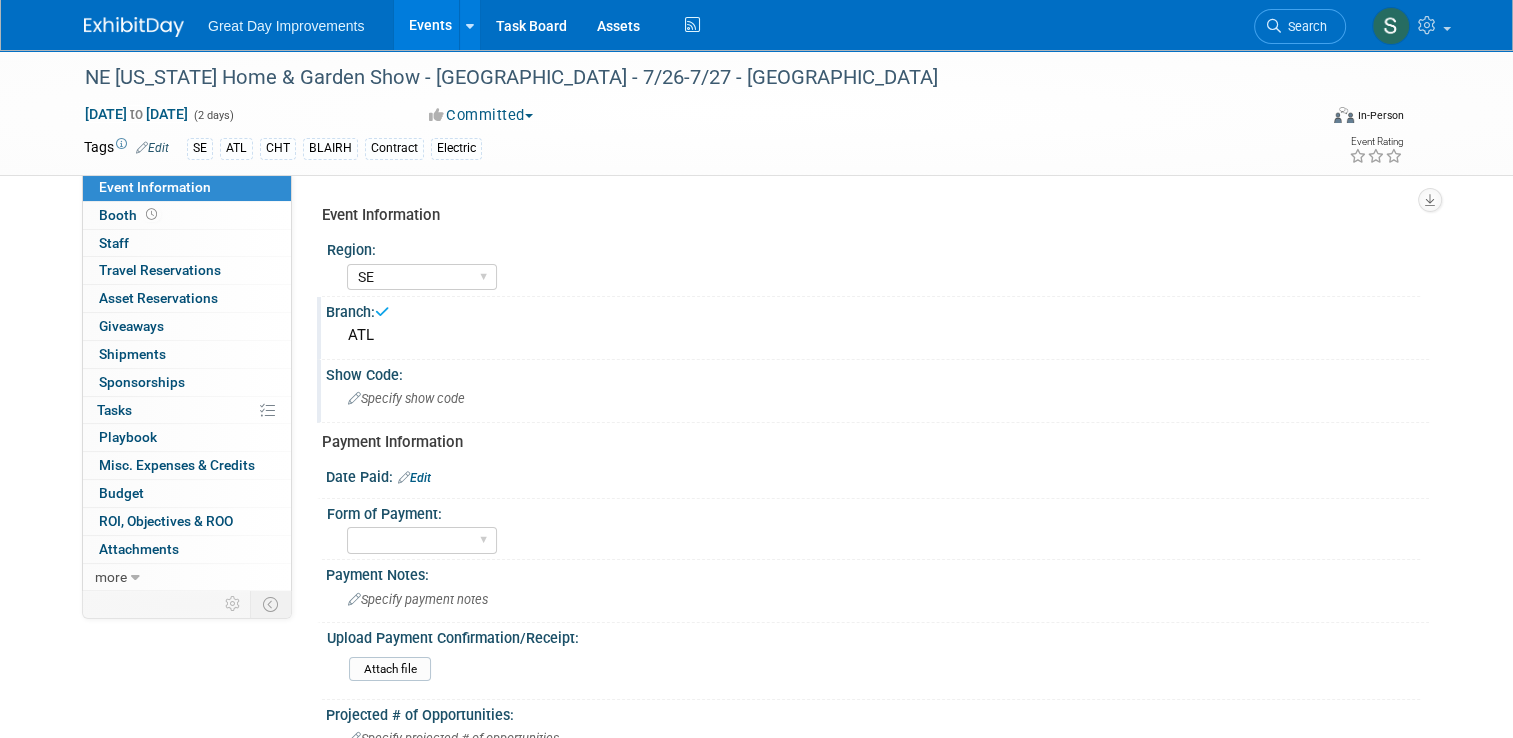 click on "Specify show code" at bounding box center [877, 398] 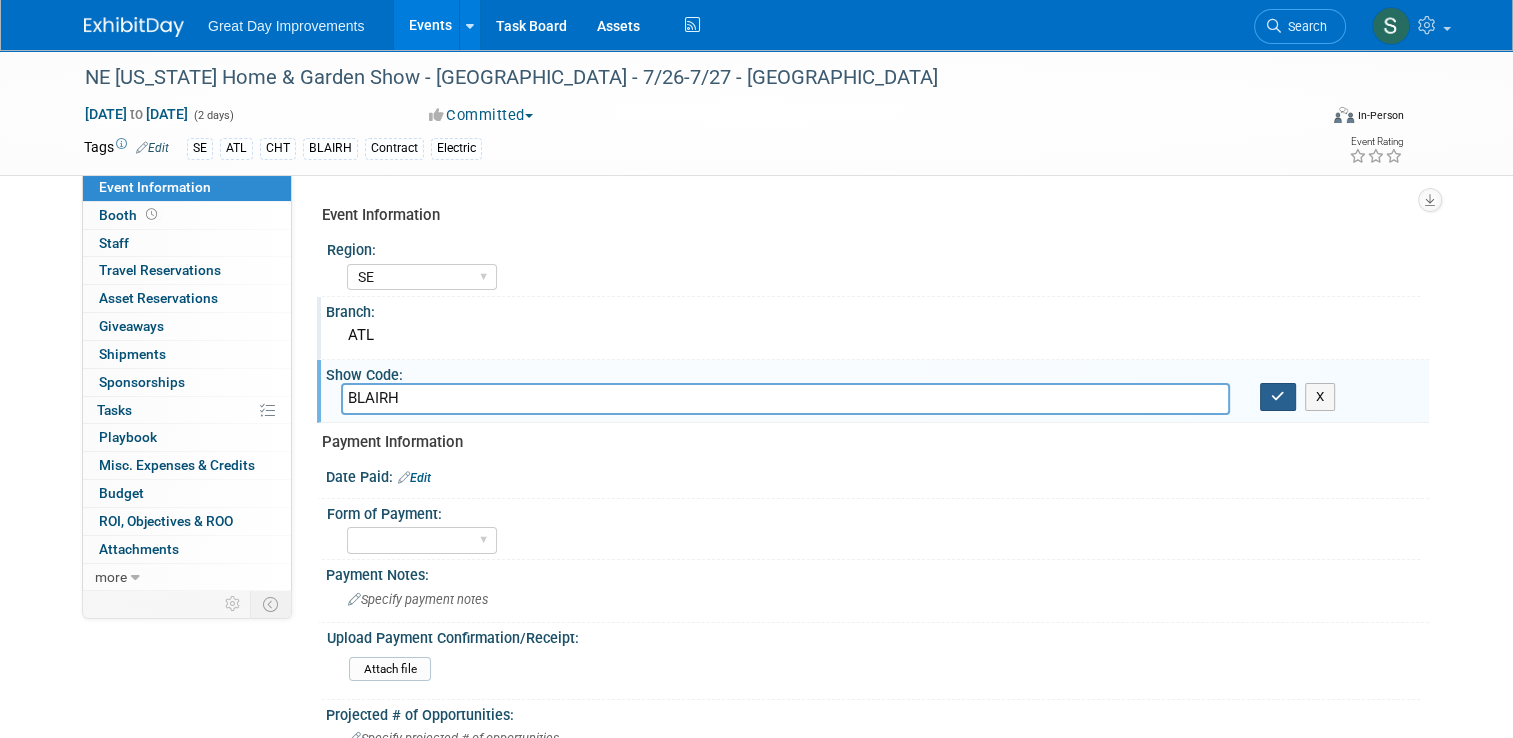 type on "BLAIRH" 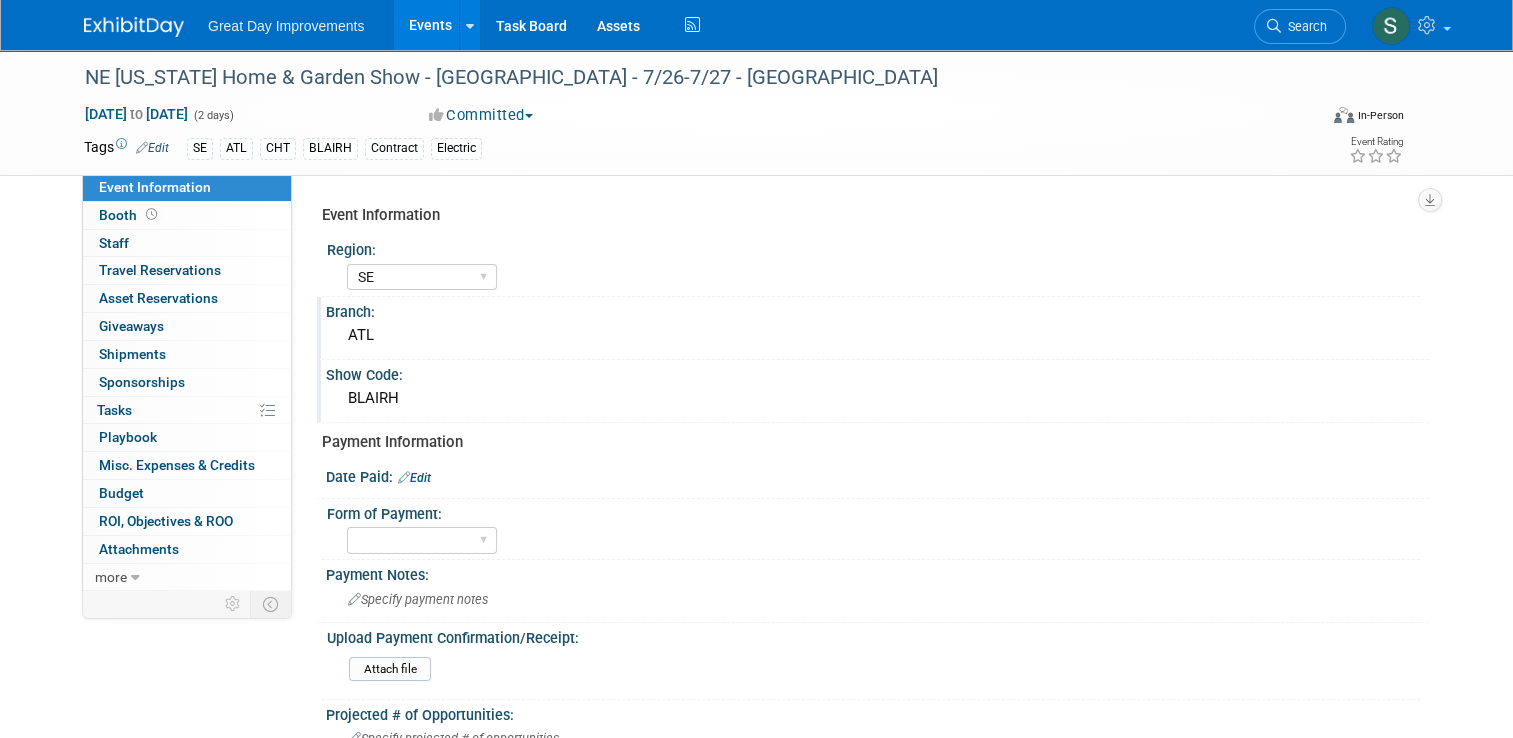 click at bounding box center (134, 27) 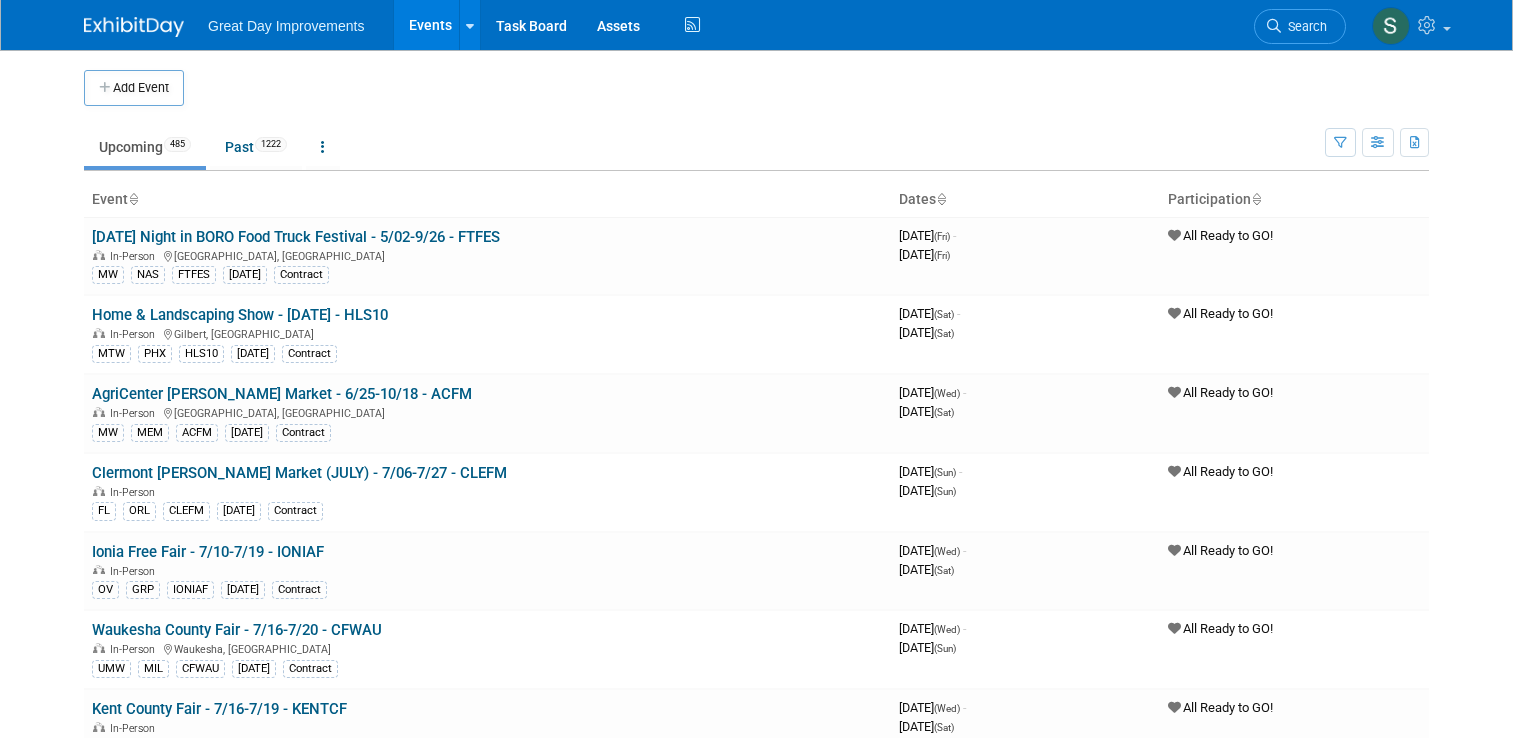 scroll, scrollTop: 0, scrollLeft: 0, axis: both 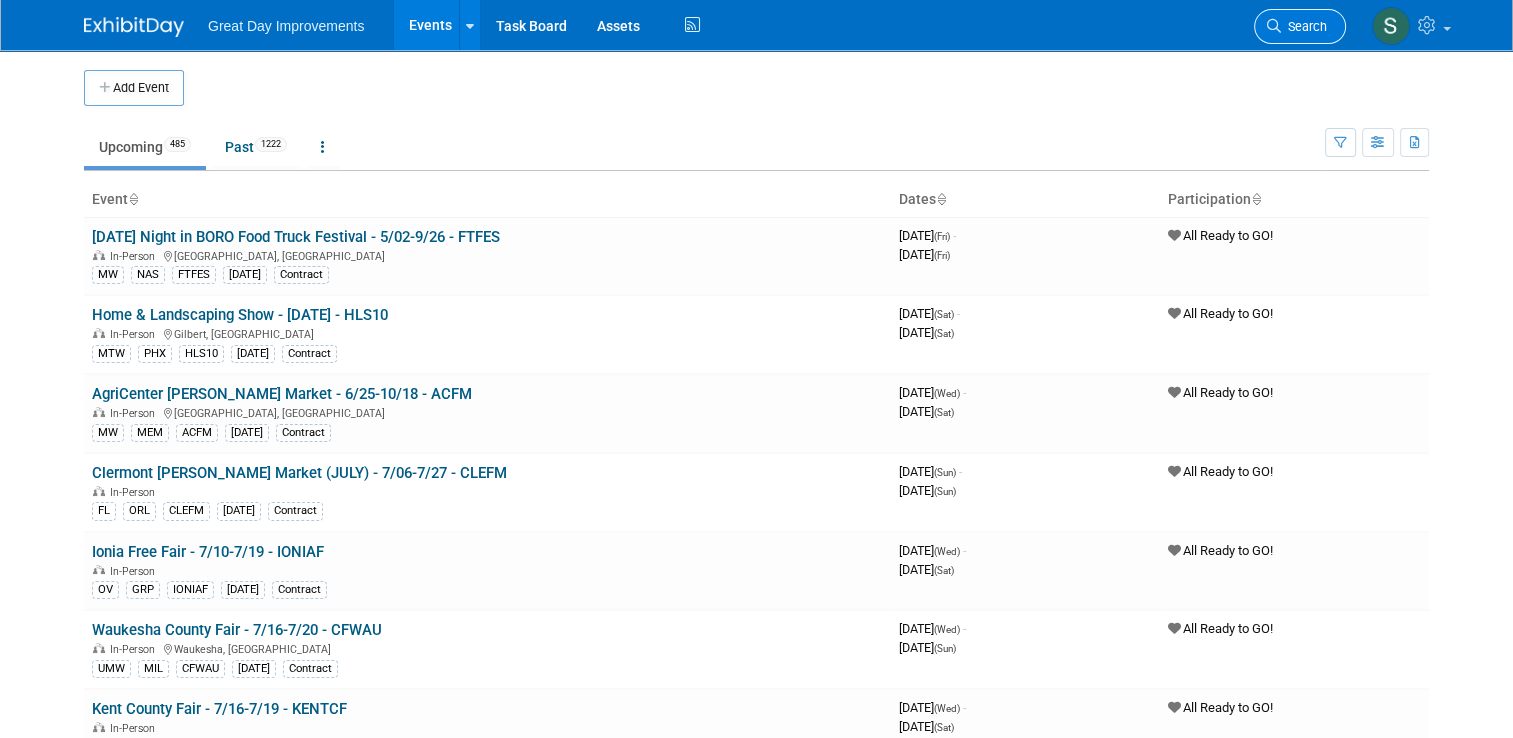 click at bounding box center (1274, 26) 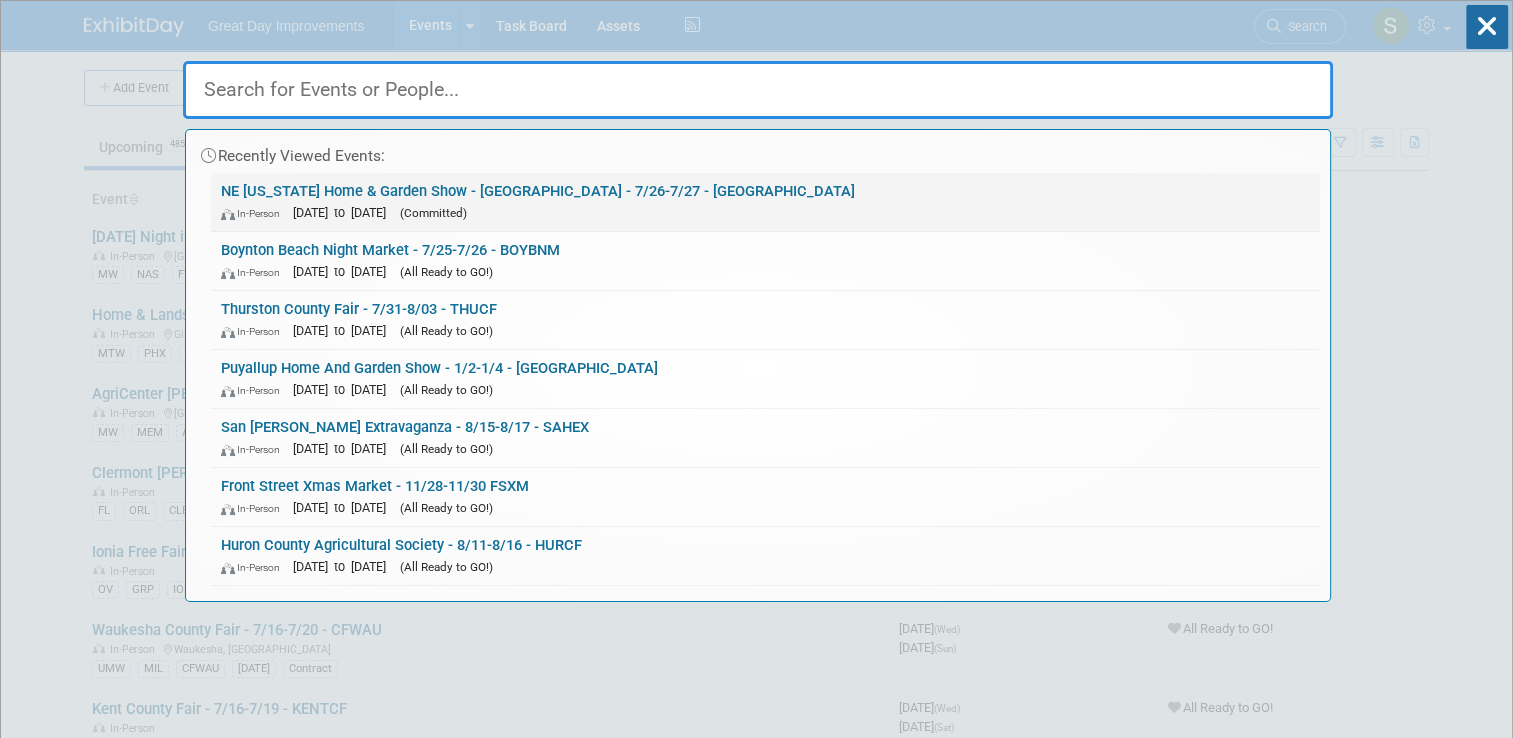 click on "NE Georgia Home & Garden Show - Blairsville - 7/26-7/27 - BLAIRH
In-Person
Jul 26, 2025  to  Jul 27, 2025
(Committed)" at bounding box center [765, 202] 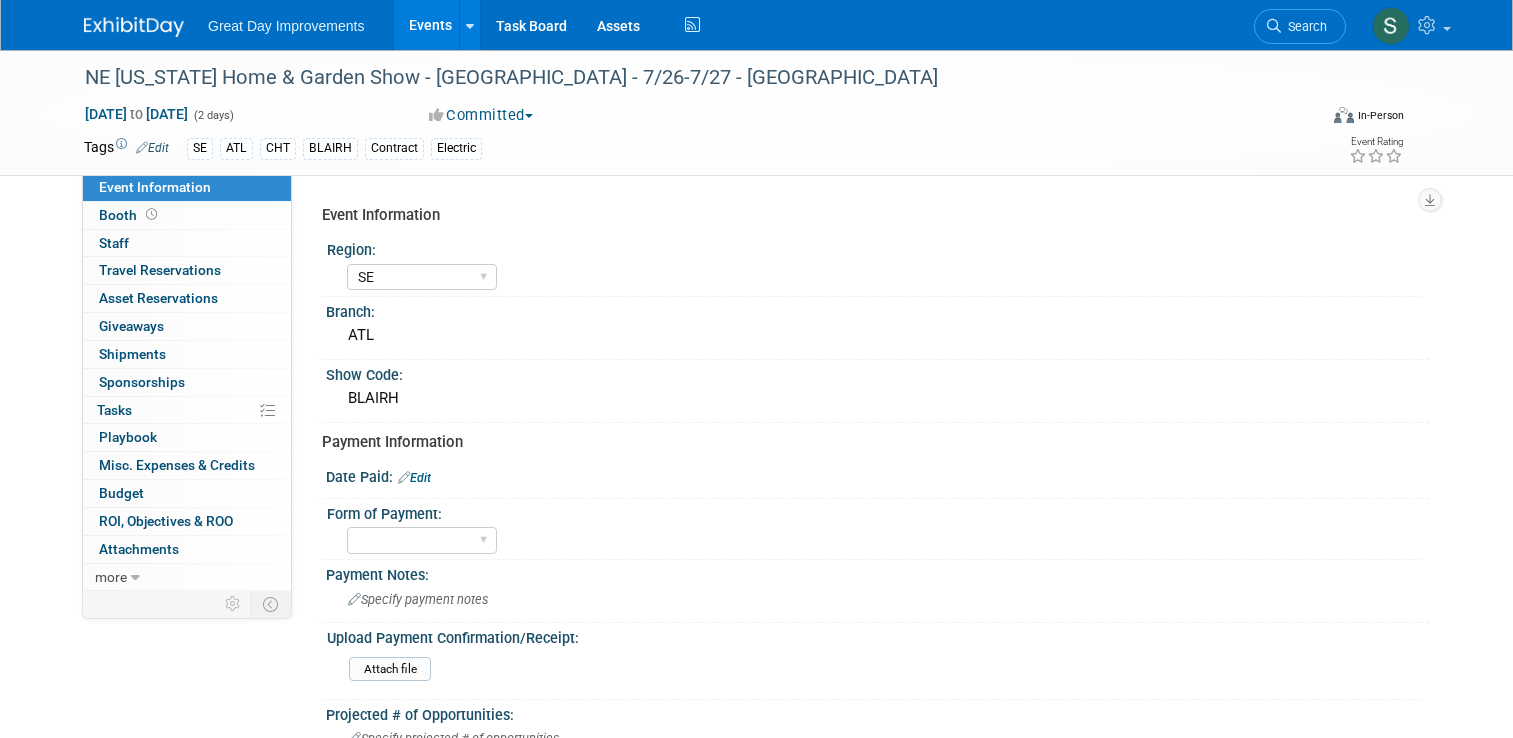 select on "SE" 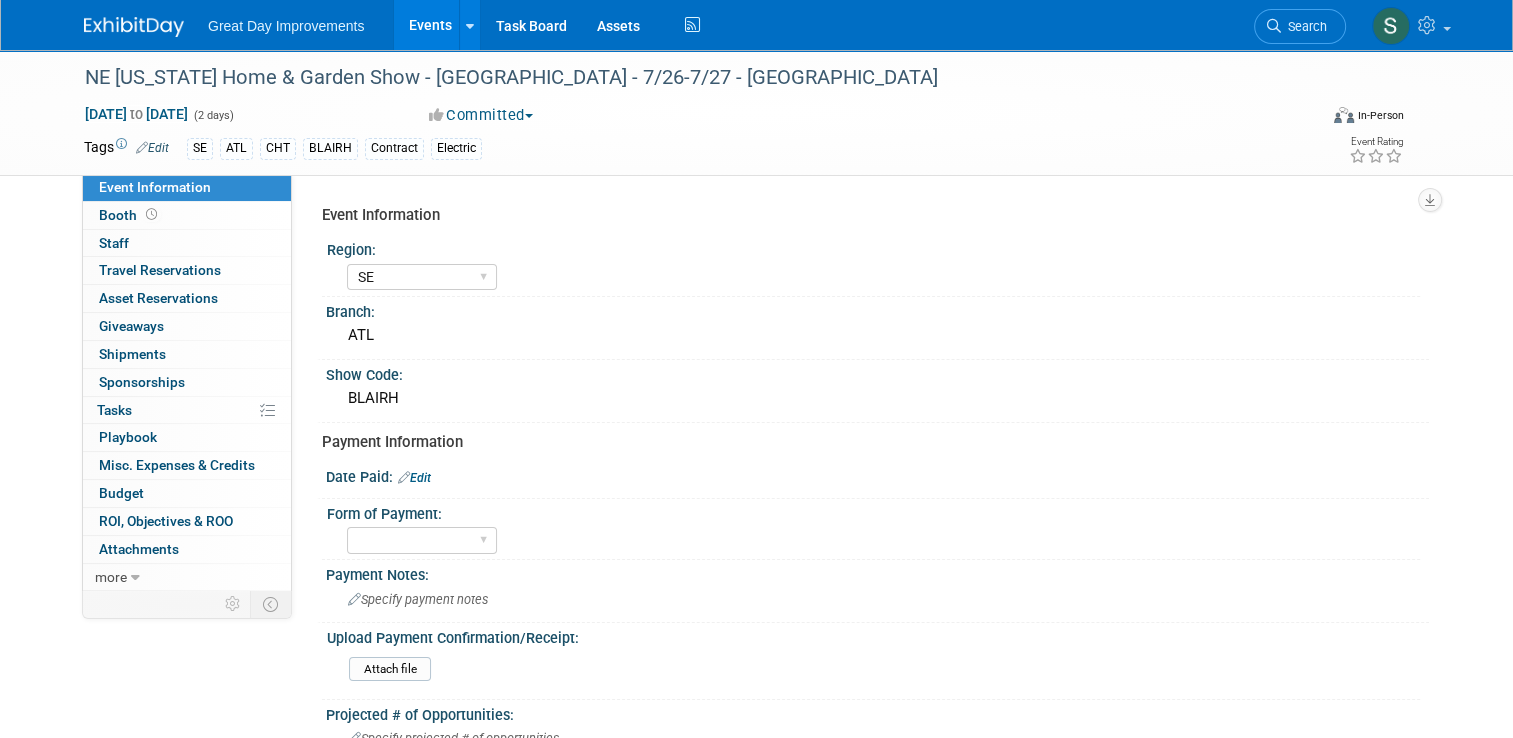 scroll, scrollTop: 0, scrollLeft: 0, axis: both 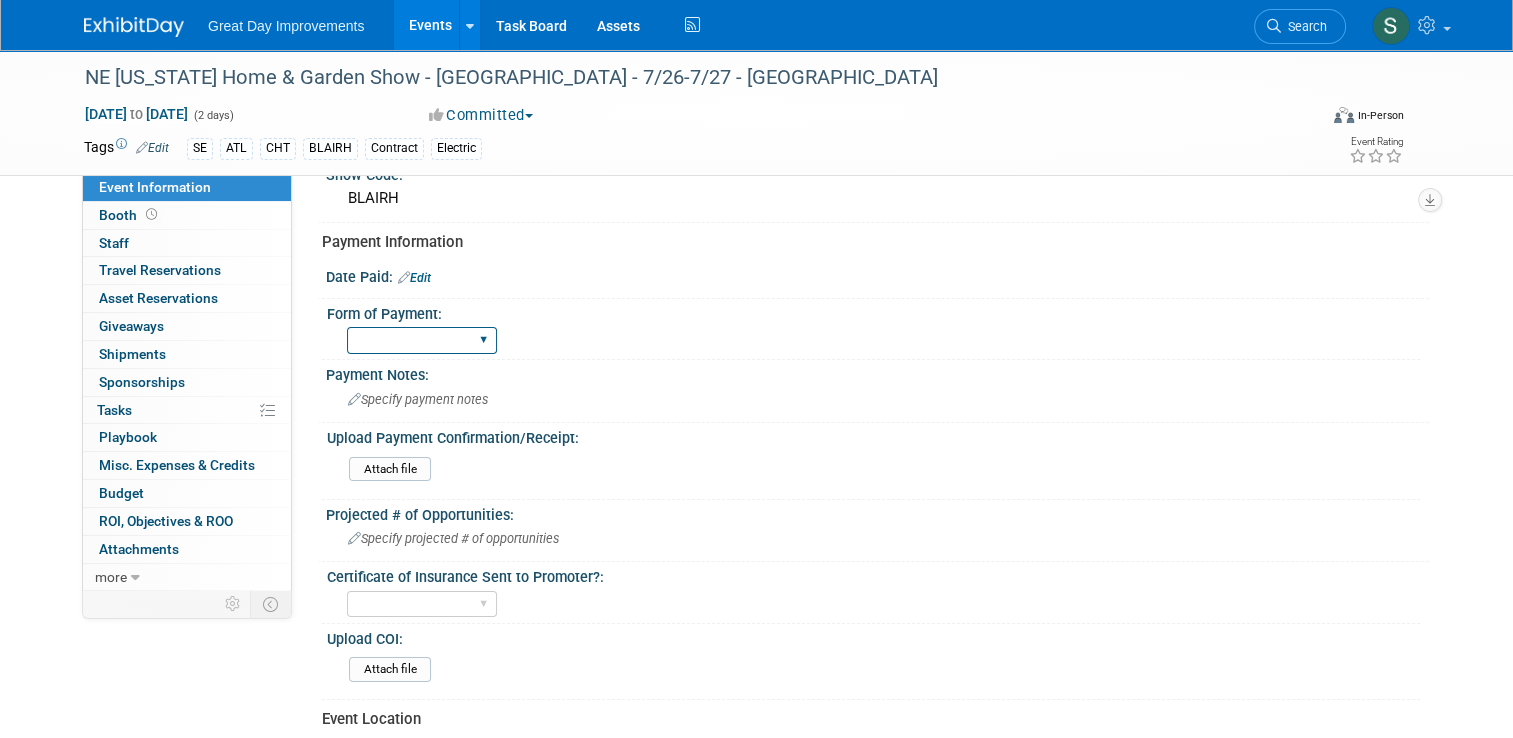 click on "Paid via CC
Check Requested
Pay at the Gate
Other" at bounding box center [422, 340] 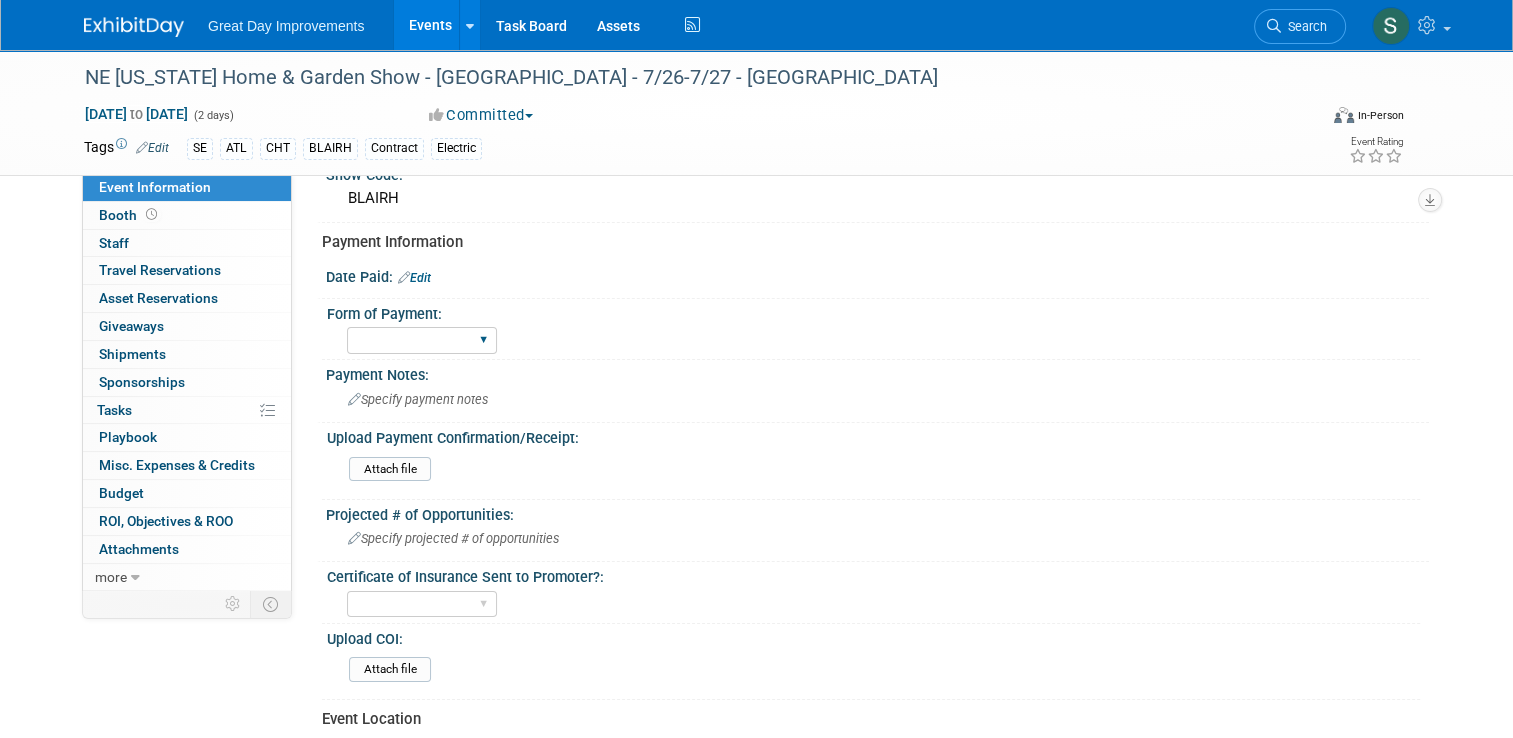 select on "Paid via CC" 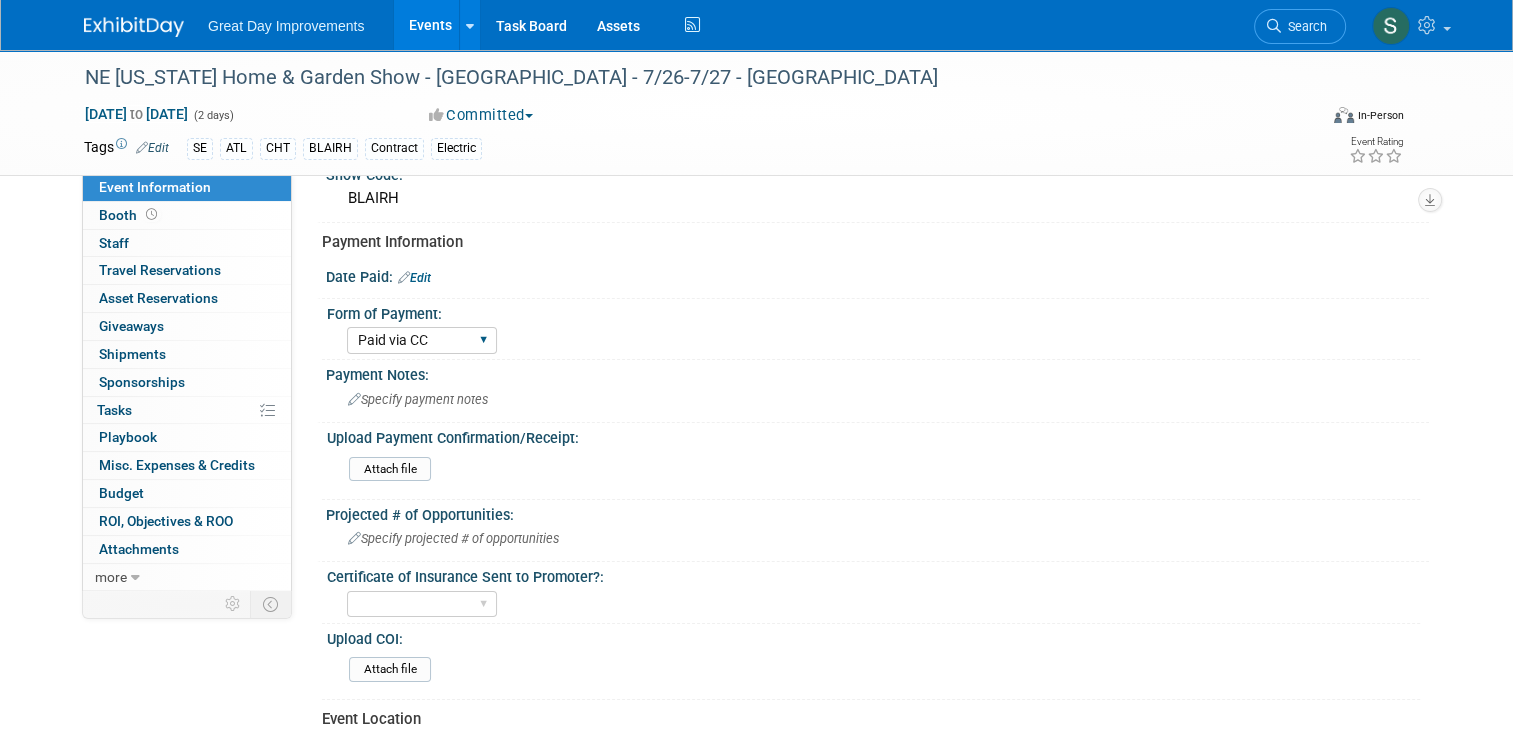click on "Paid via CC
Check Requested
Pay at the Gate
Other" at bounding box center (422, 340) 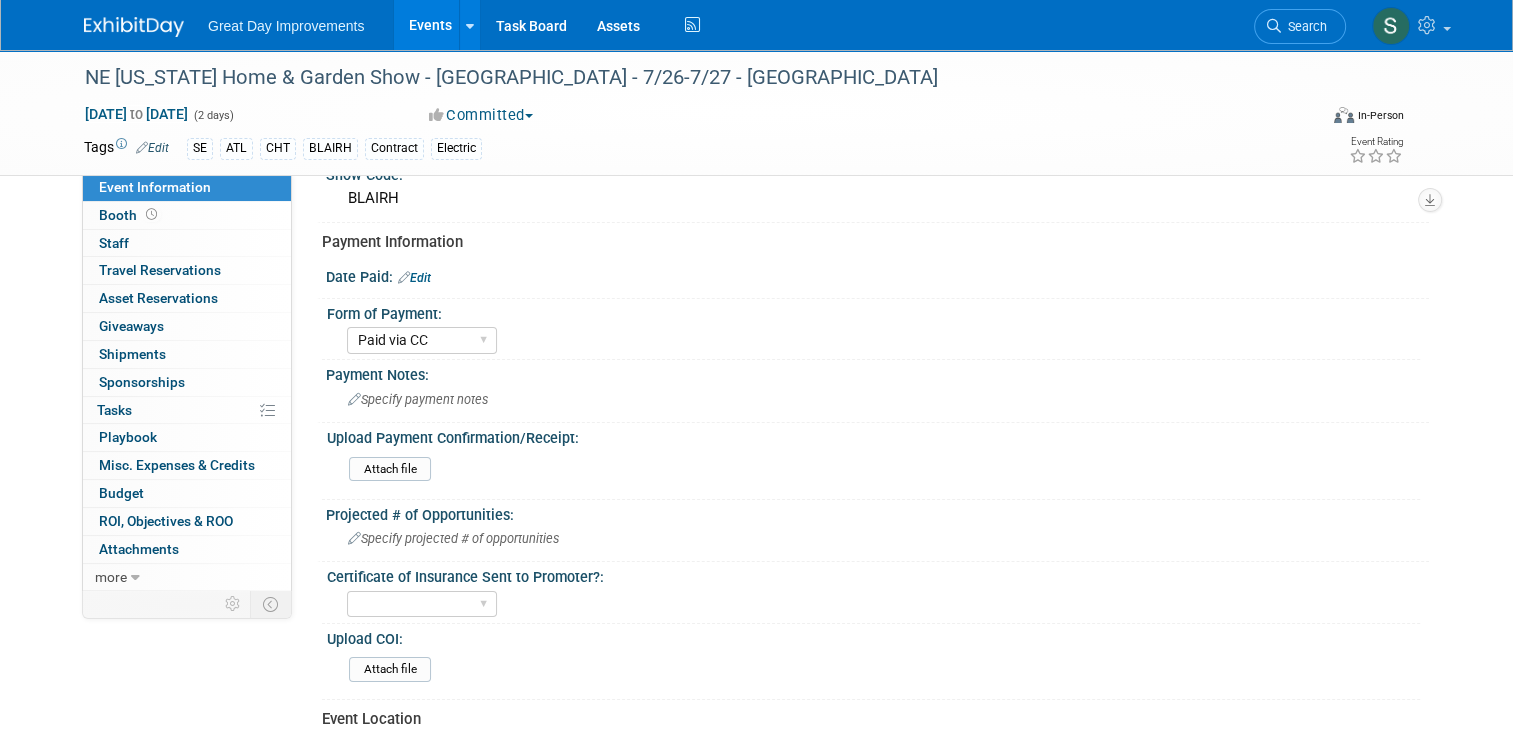 click on "Edit" at bounding box center [414, 278] 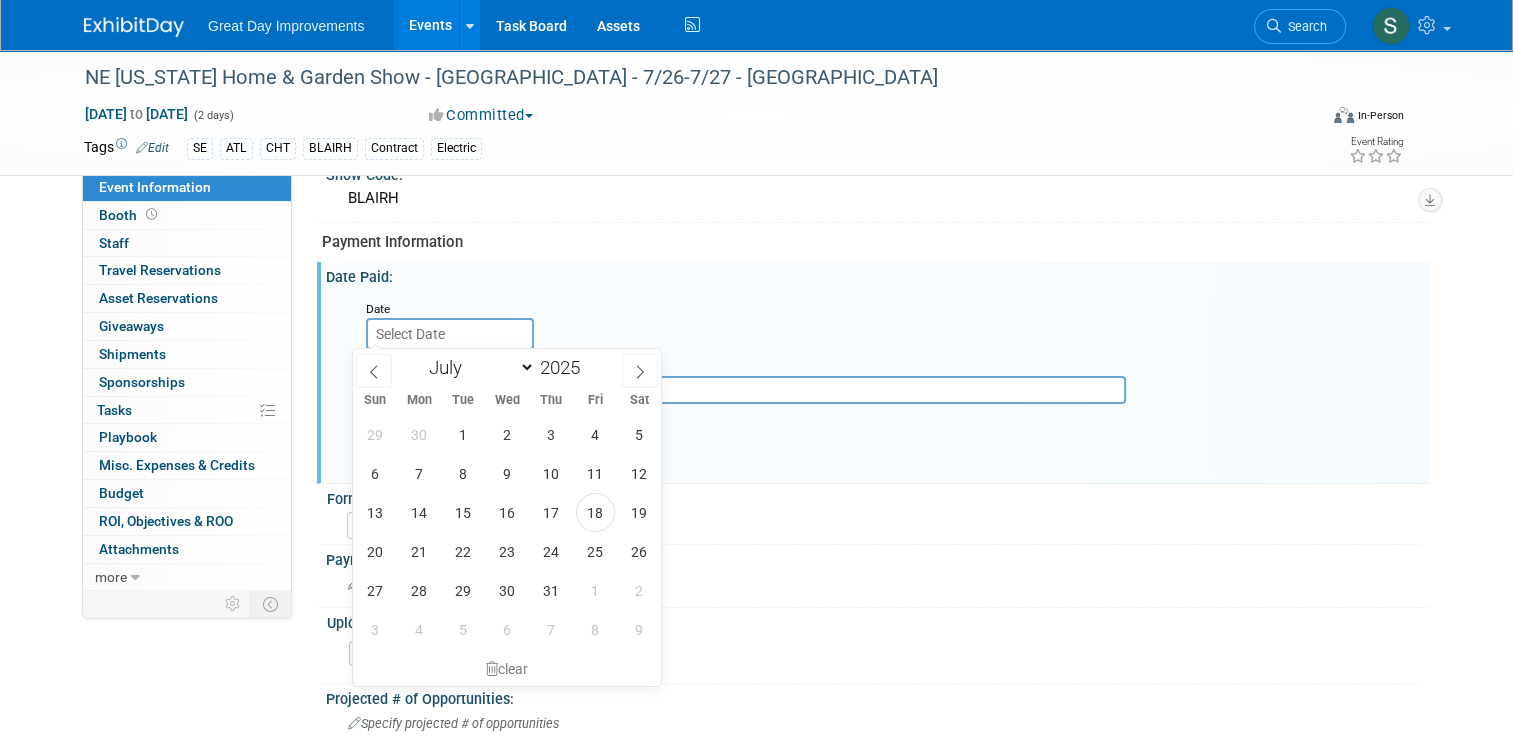 click at bounding box center [450, 334] 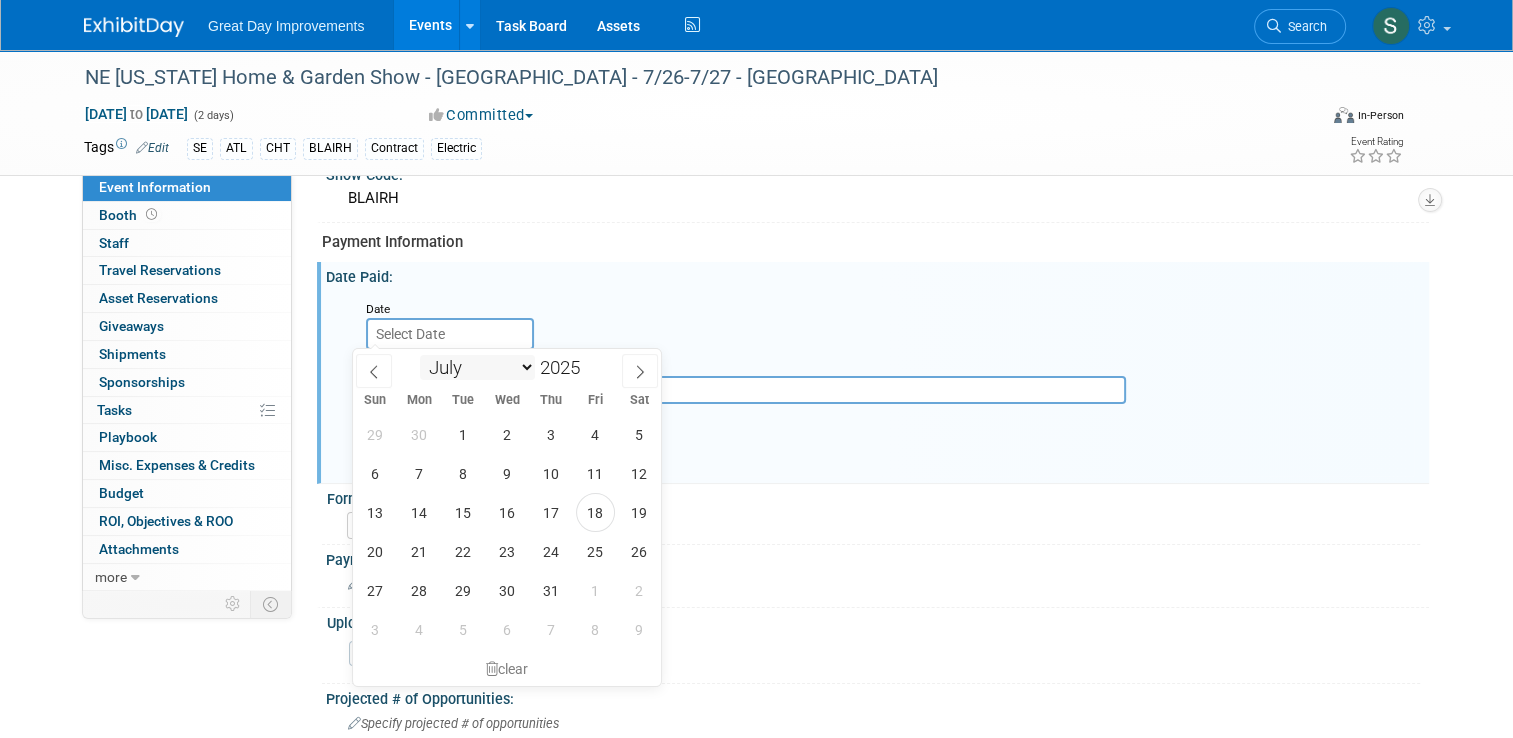 click on "January February March April May June July August September October November December" at bounding box center [477, 367] 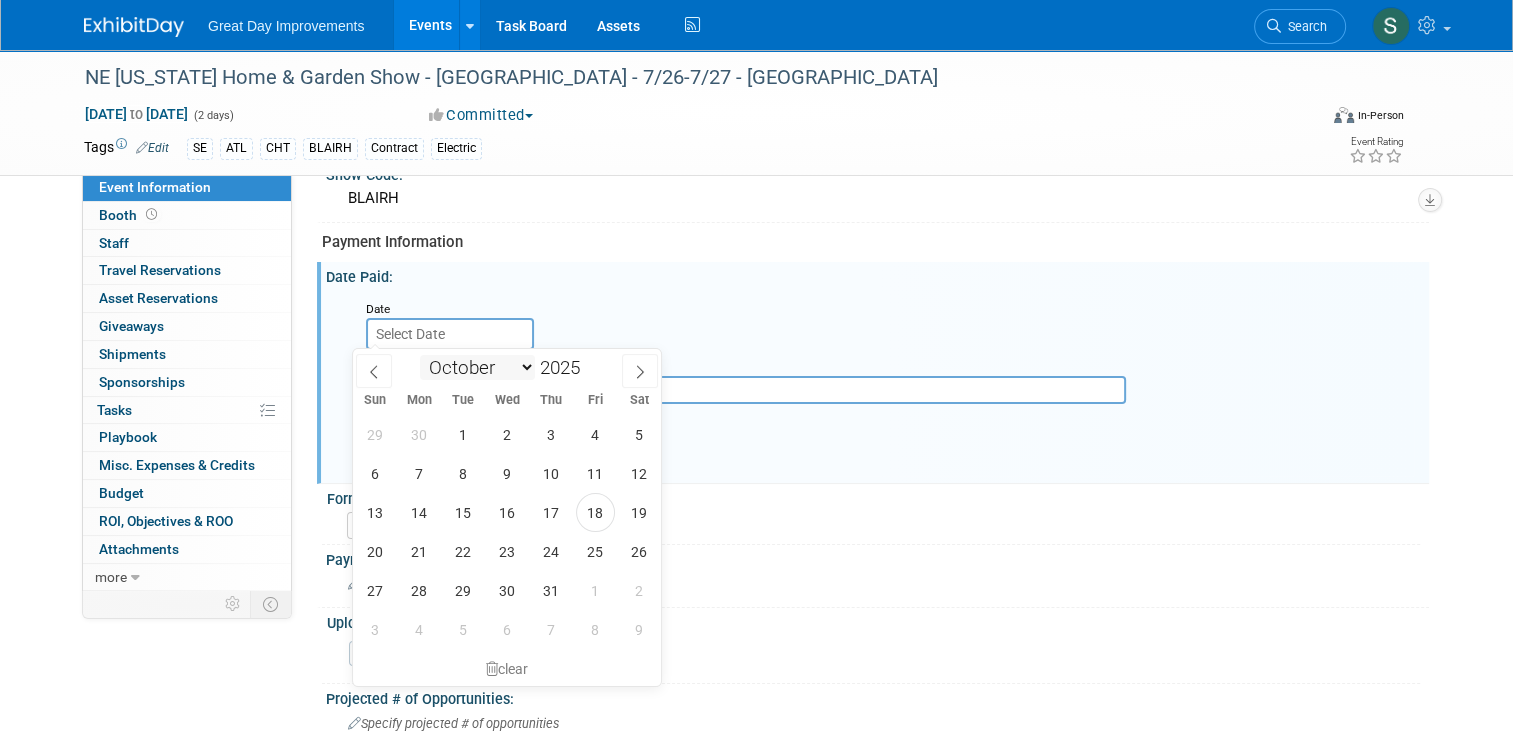 click on "January February March April May June July August September October November December" at bounding box center (477, 367) 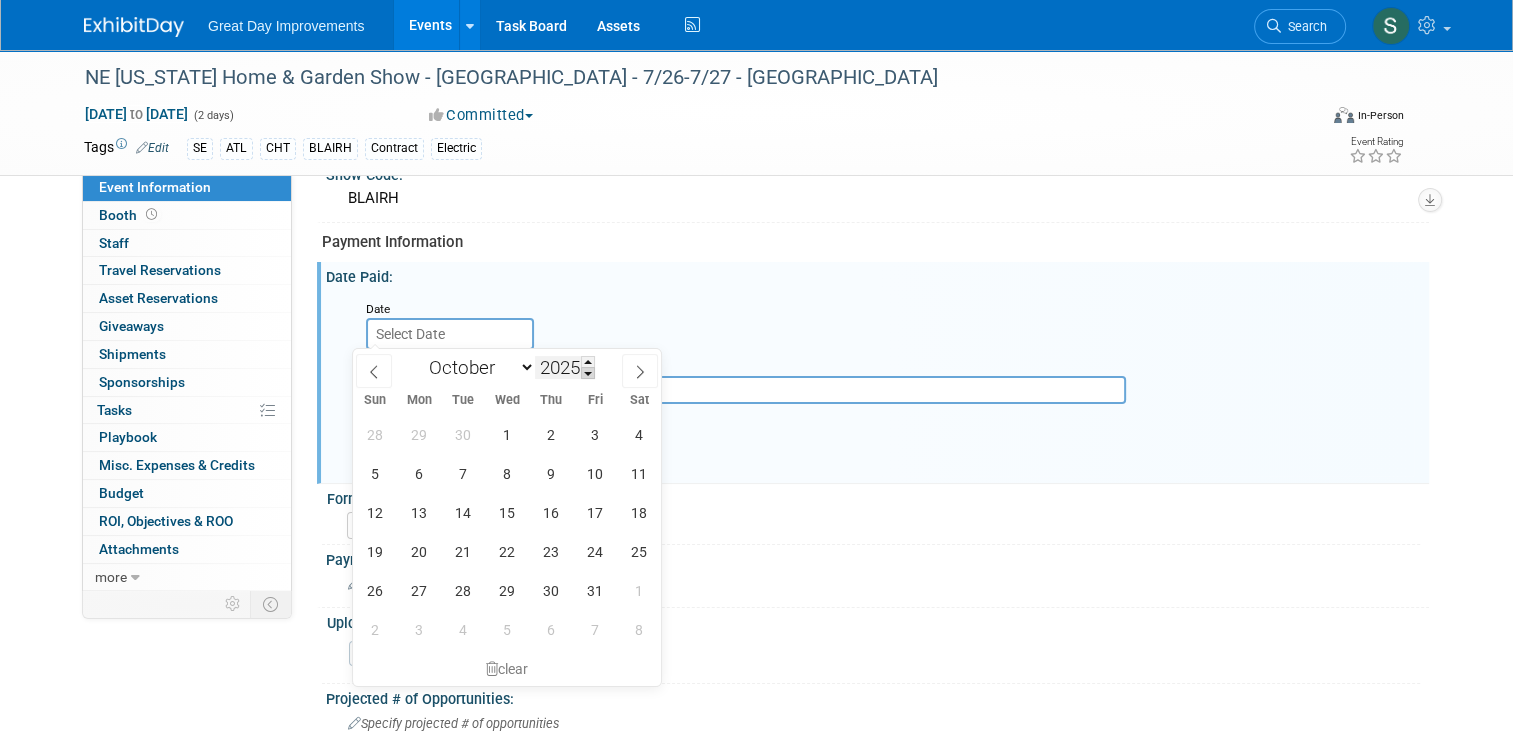 click at bounding box center [588, 373] 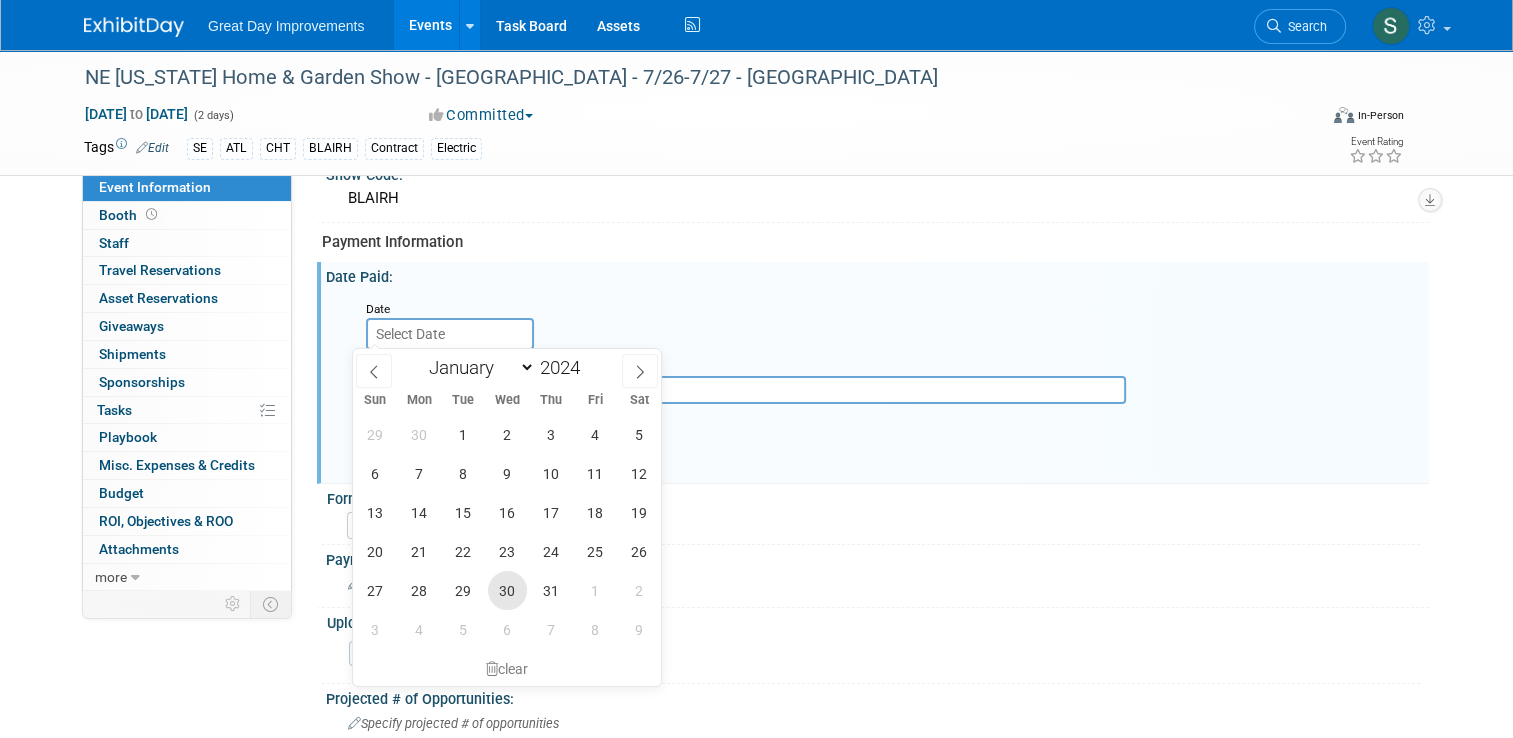 click on "30" at bounding box center (507, 590) 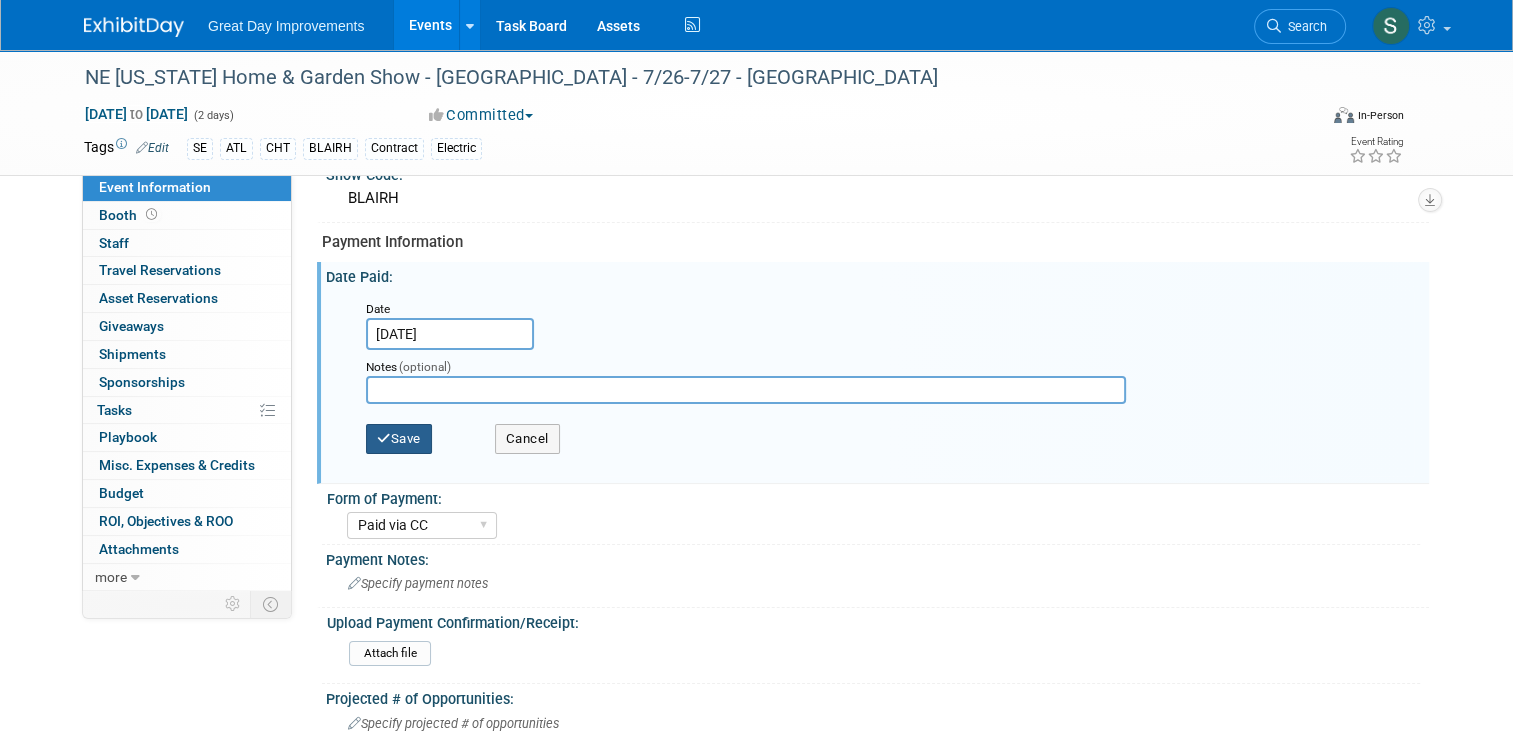 click on "Save" at bounding box center (399, 439) 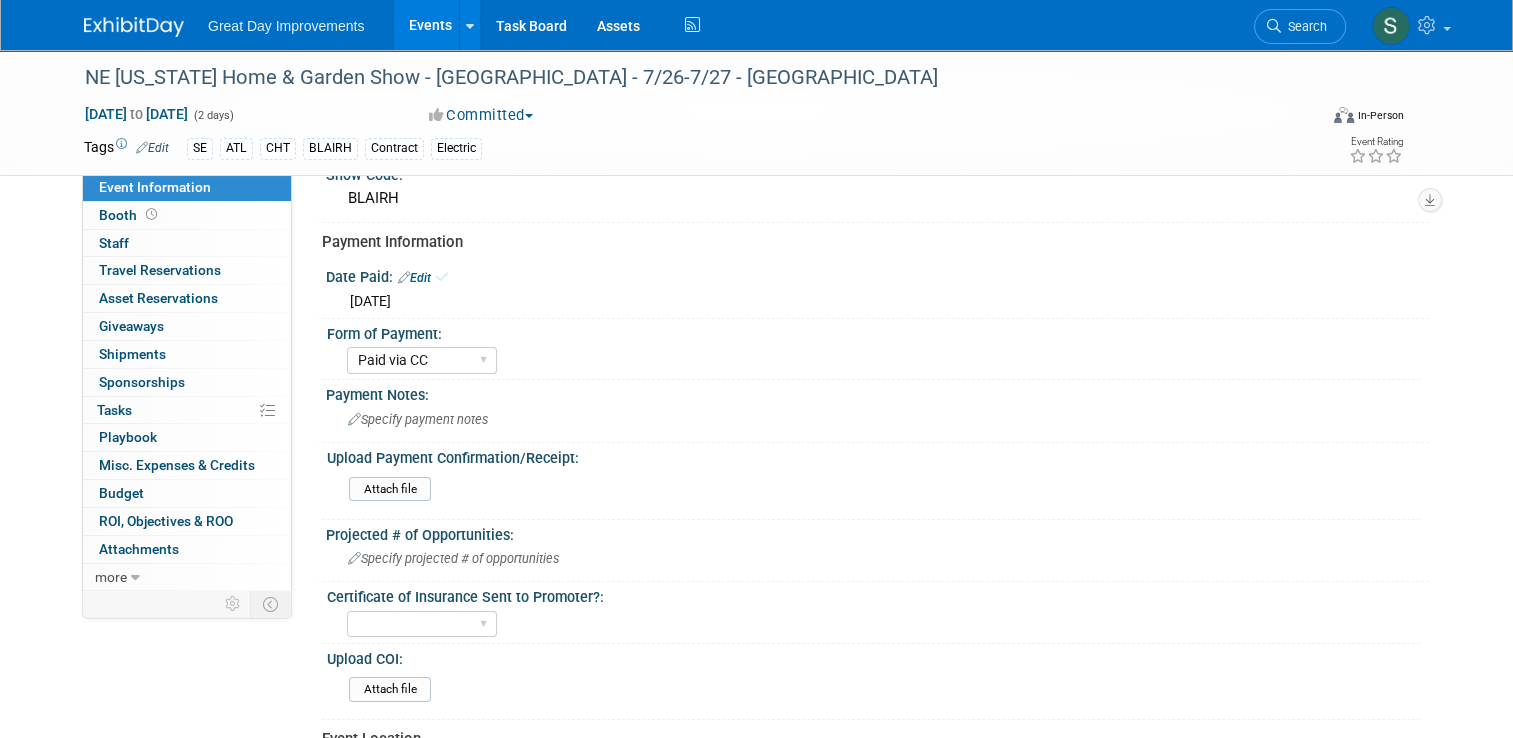 click at bounding box center (134, 27) 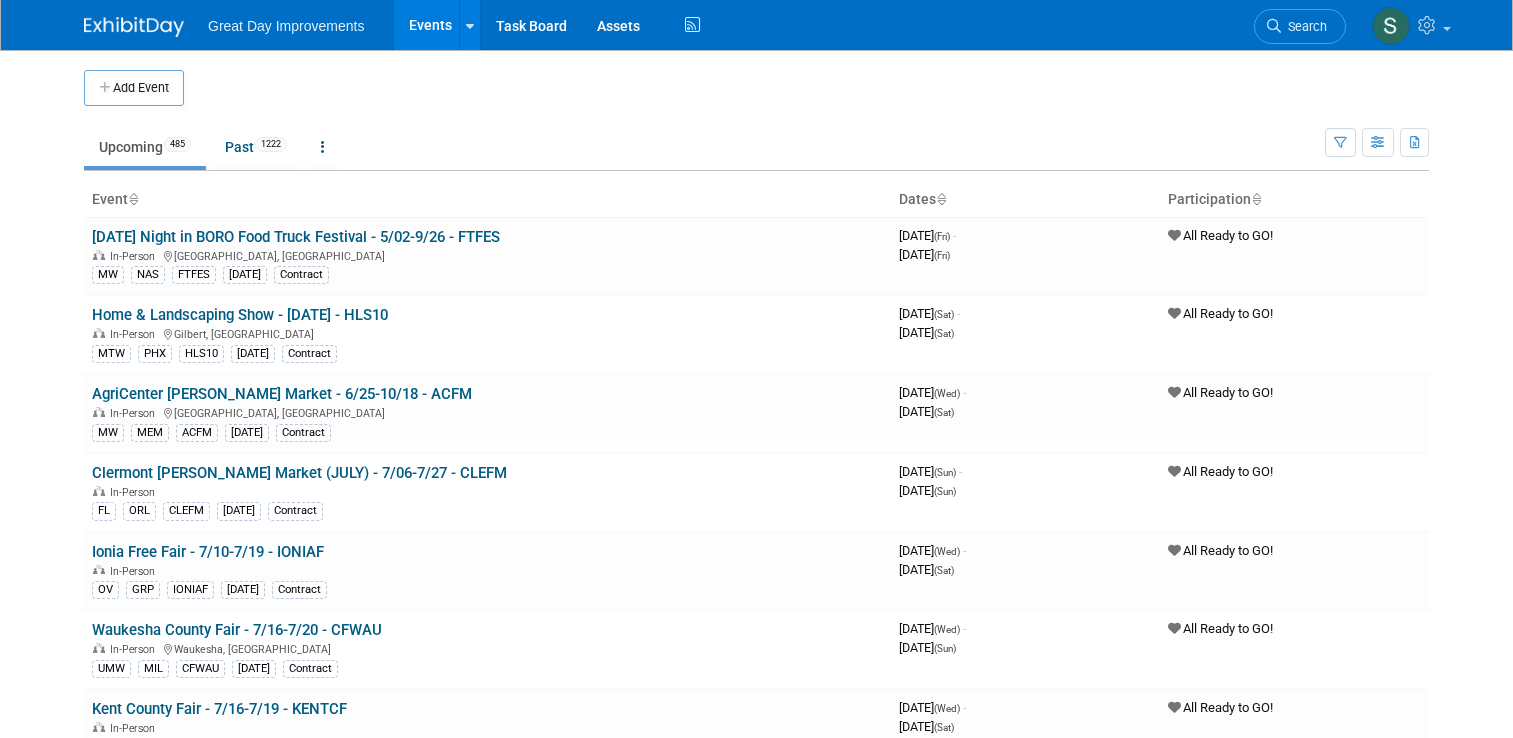 scroll, scrollTop: 0, scrollLeft: 0, axis: both 